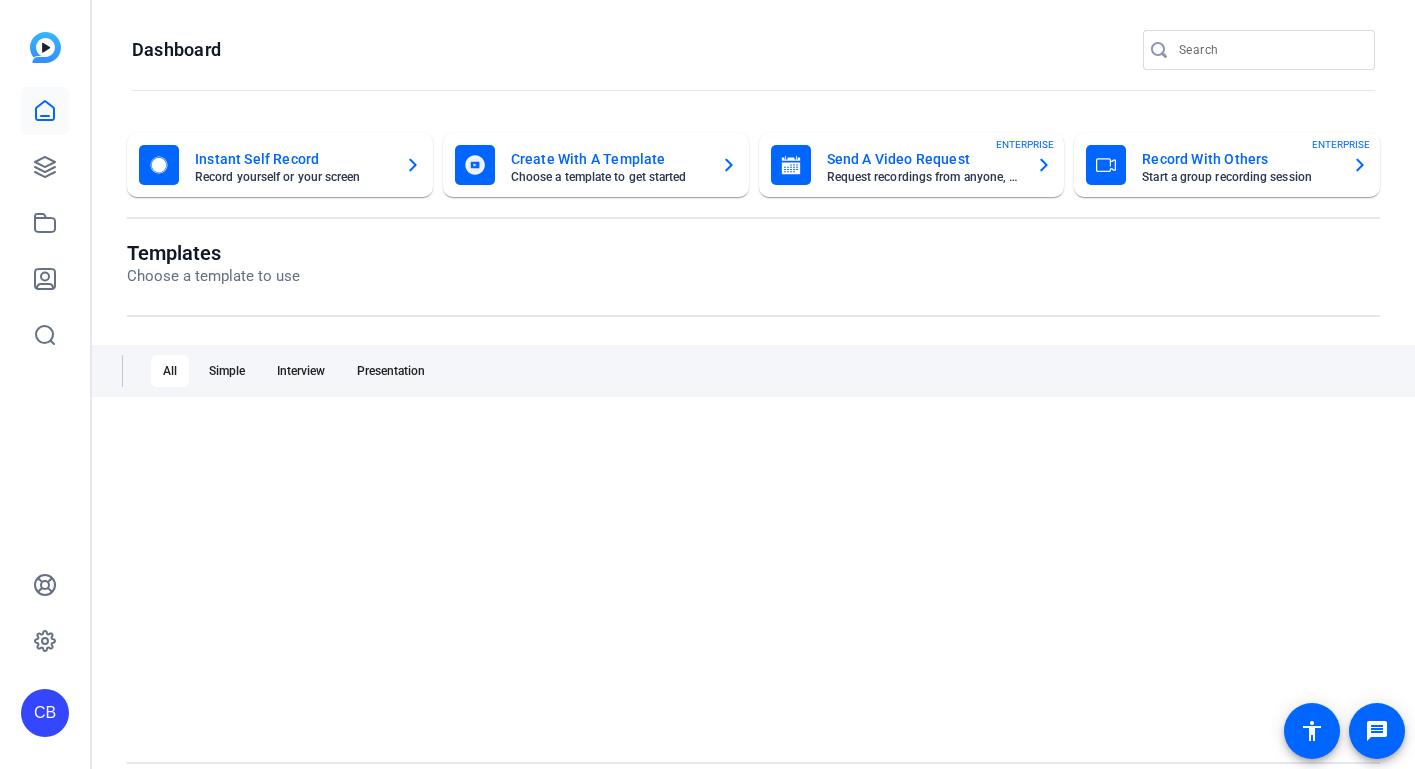scroll, scrollTop: 0, scrollLeft: 0, axis: both 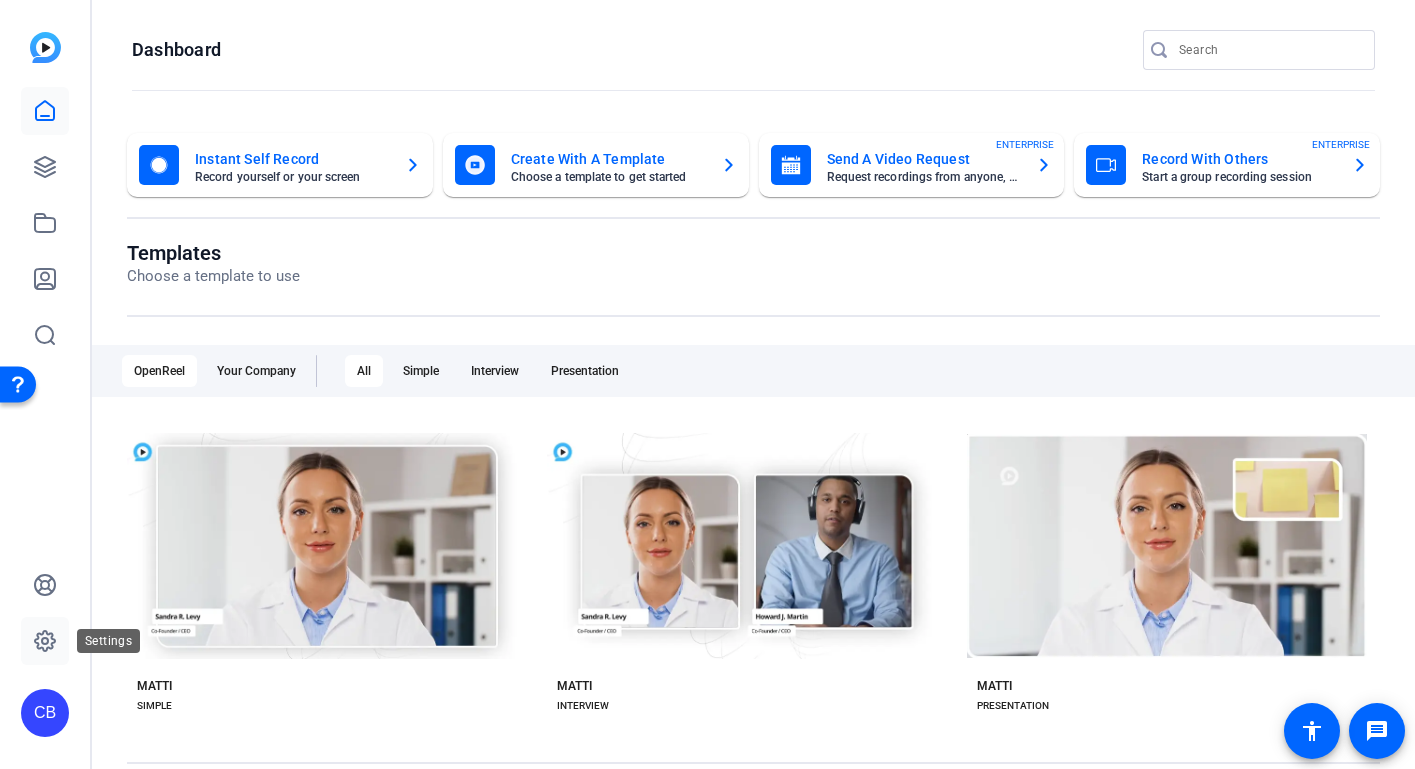 click at bounding box center (45, 641) 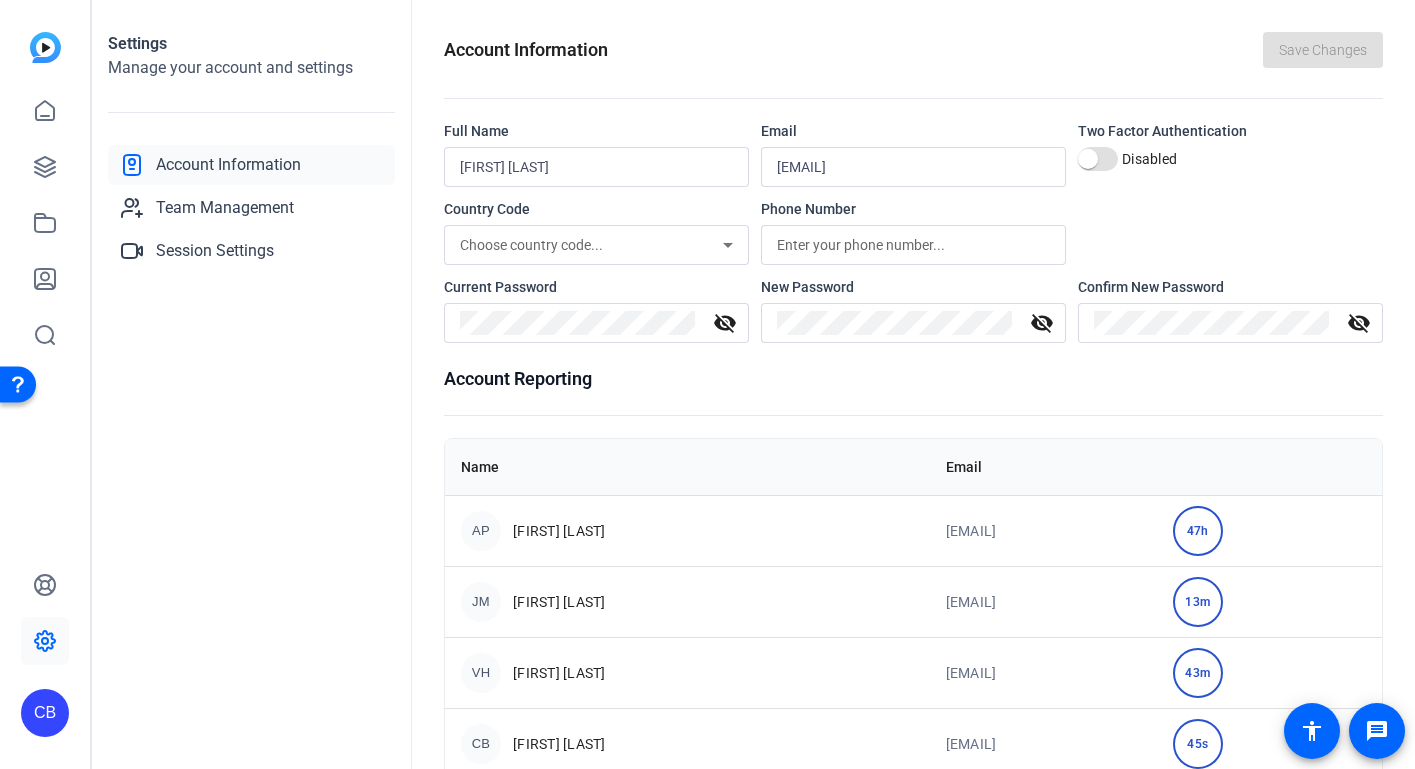 scroll, scrollTop: 0, scrollLeft: 0, axis: both 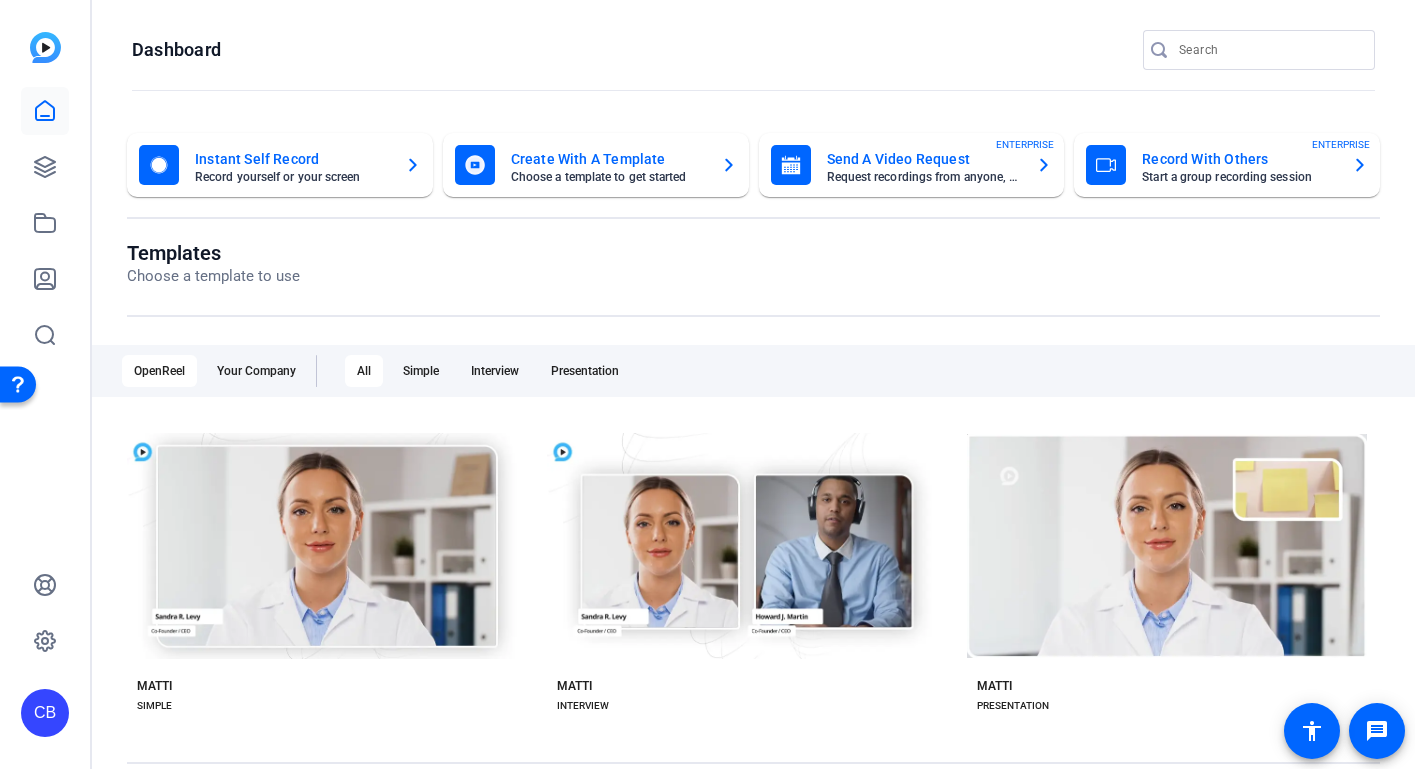 click on "CB" at bounding box center [45, 713] 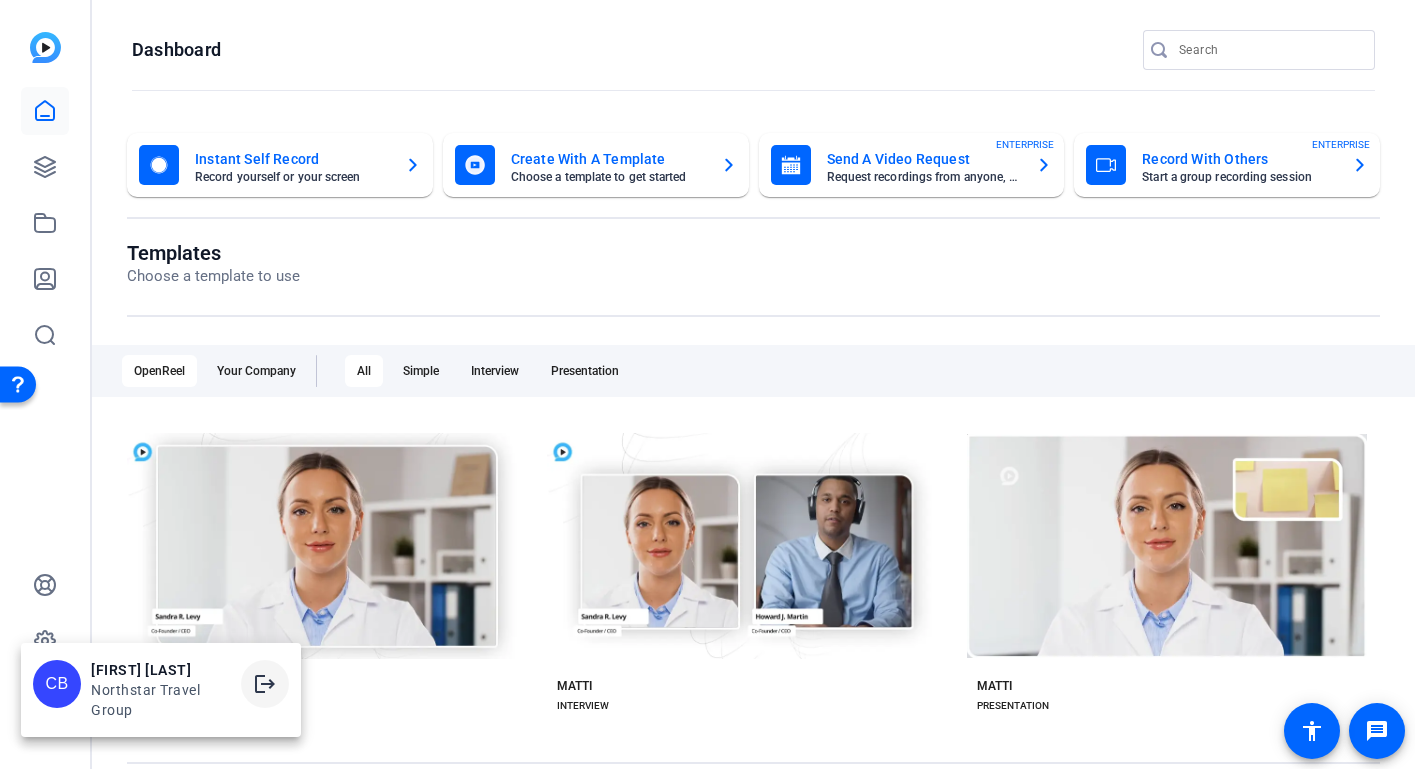 click on "logout" at bounding box center (265, 684) 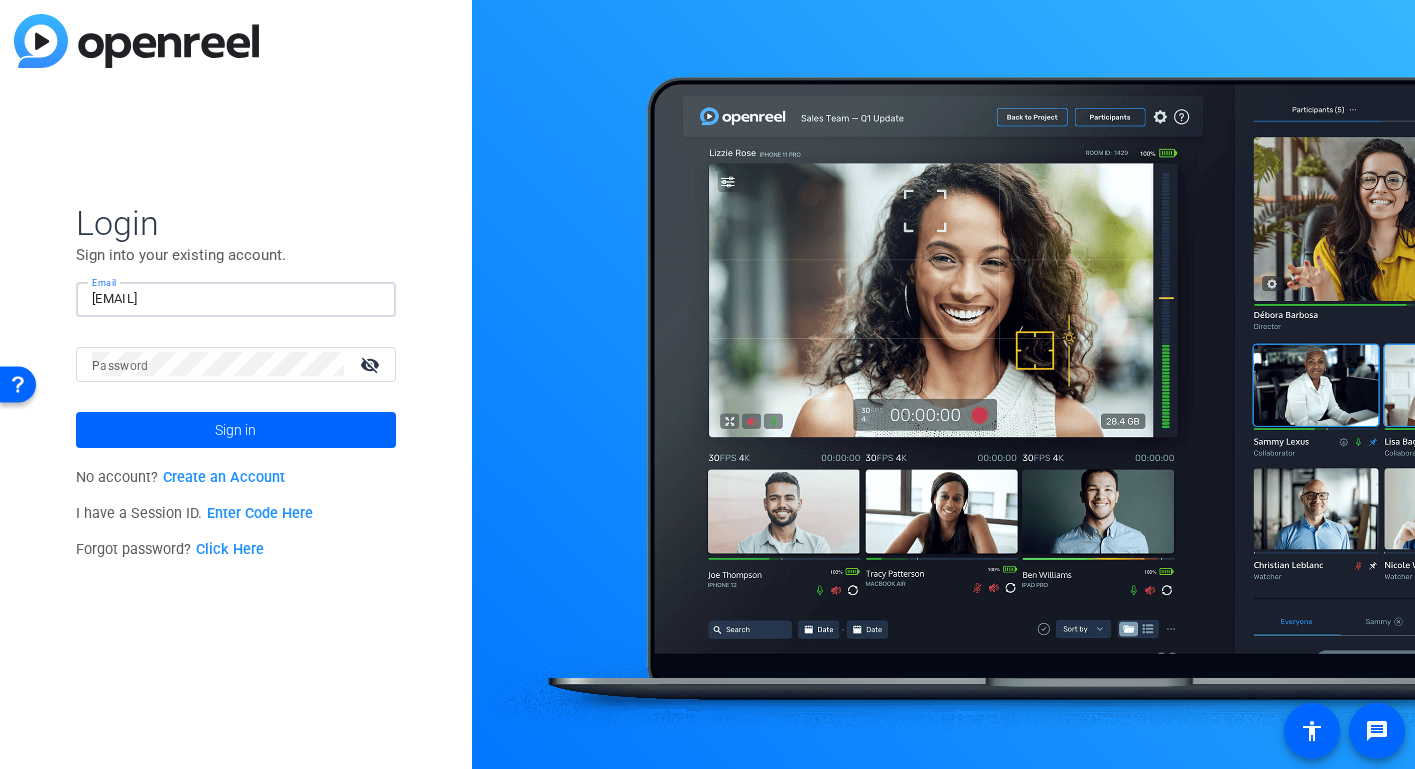 type on "[EMAIL]" 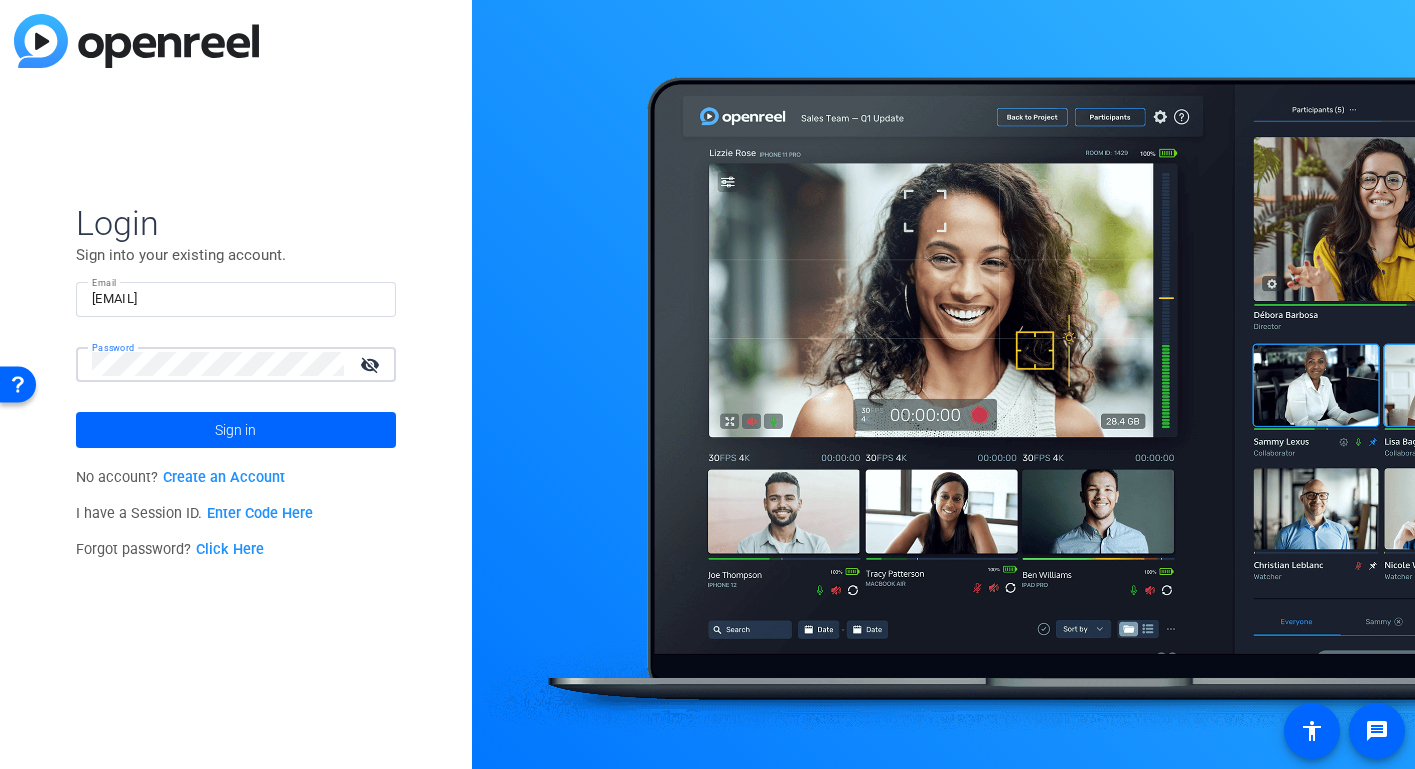 click on "Sign in" at bounding box center (236, 430) 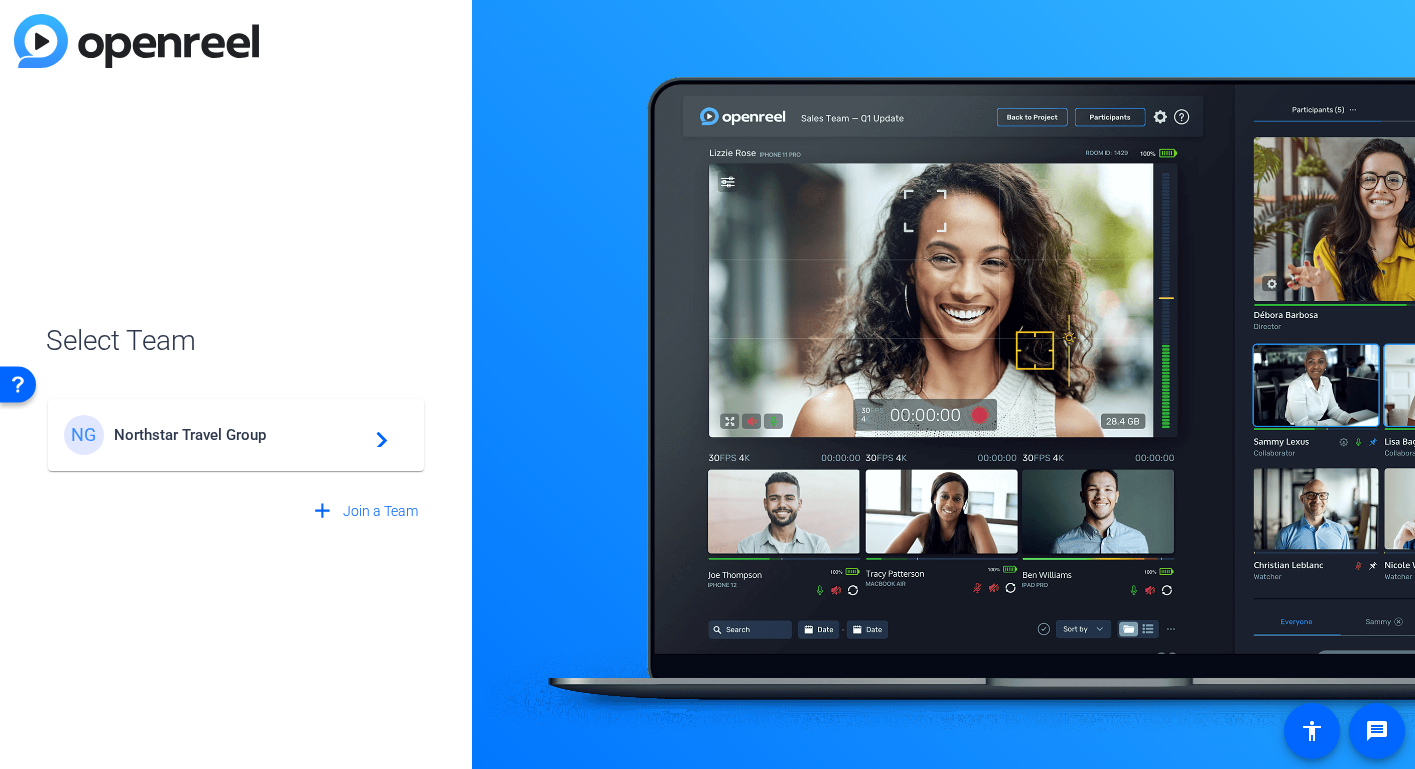 click on "Northstar Travel Group  navigate_next" at bounding box center [236, 435] 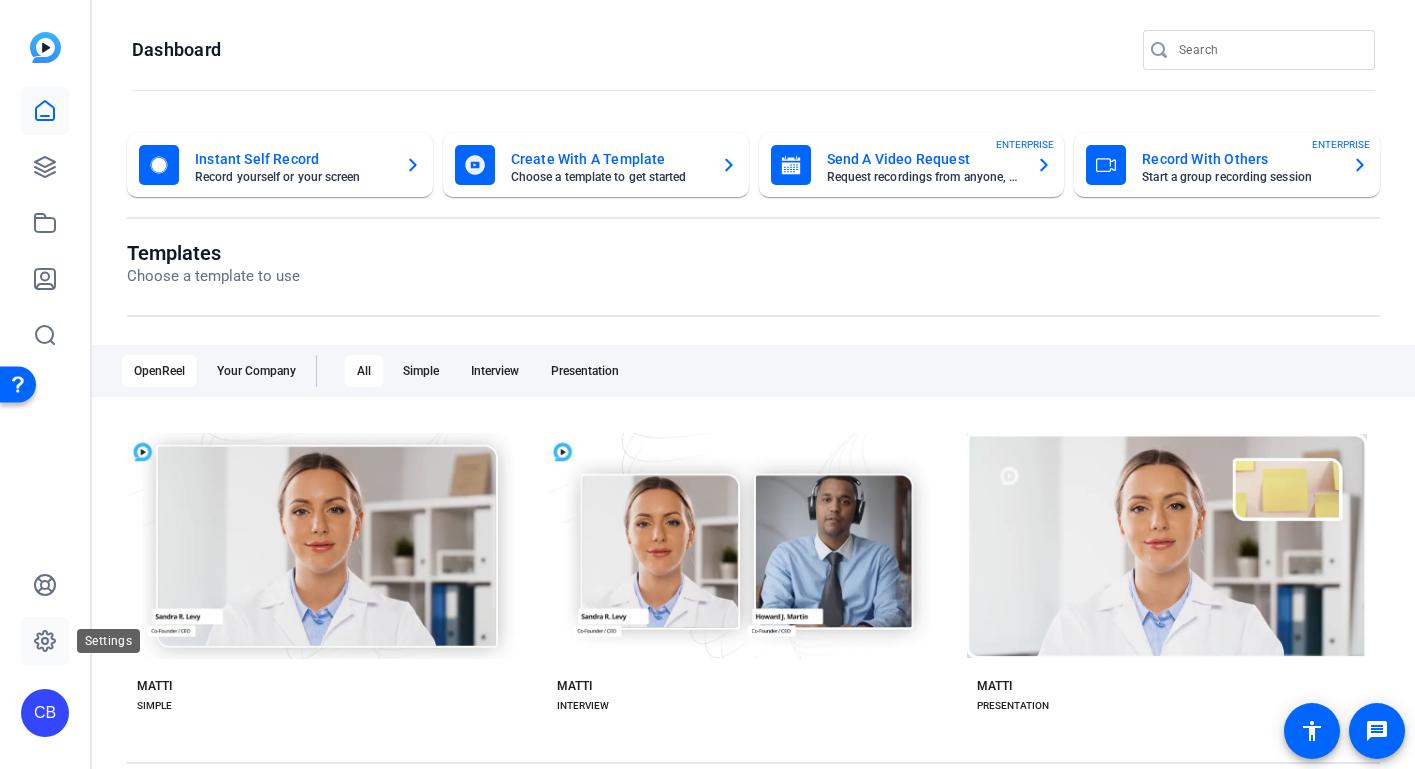 click at bounding box center [45, 641] 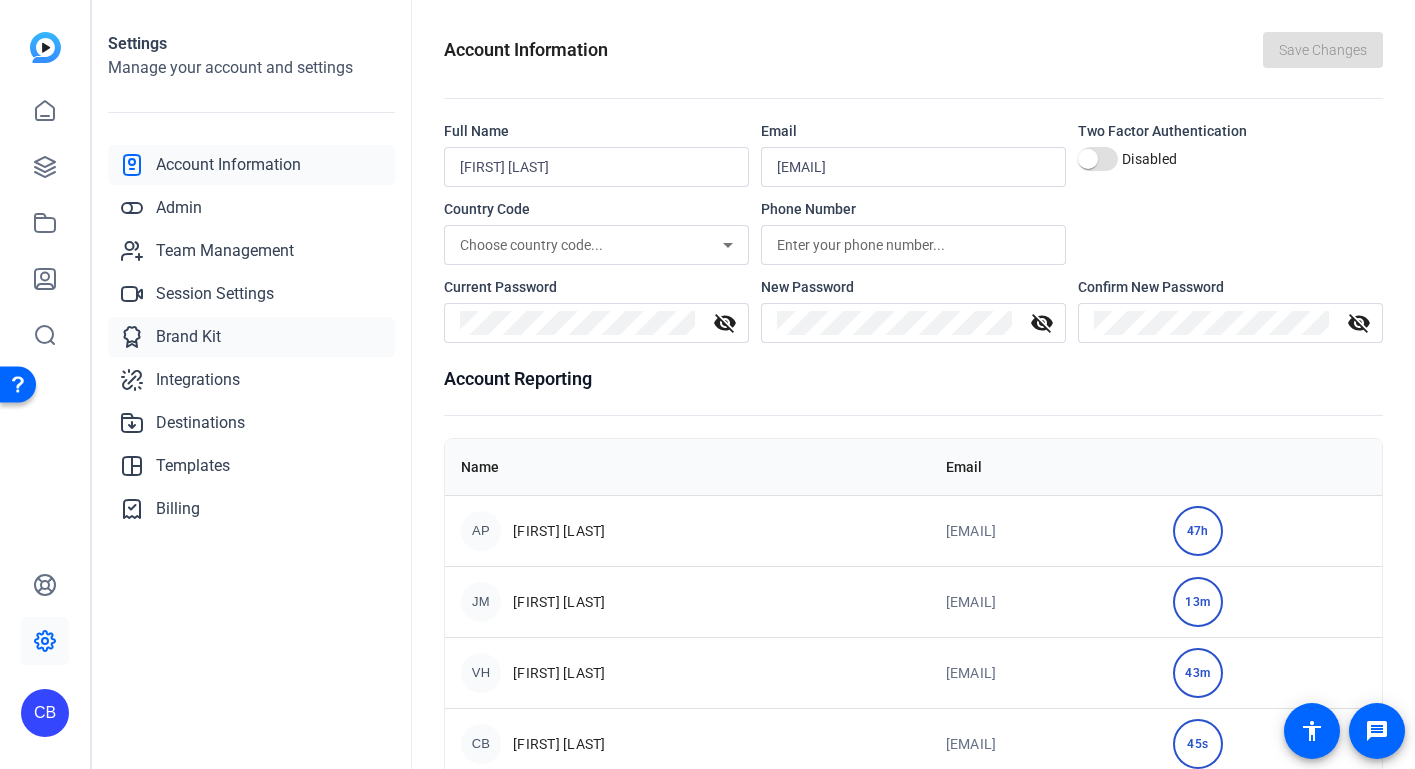 click on "Brand Kit" at bounding box center (188, 337) 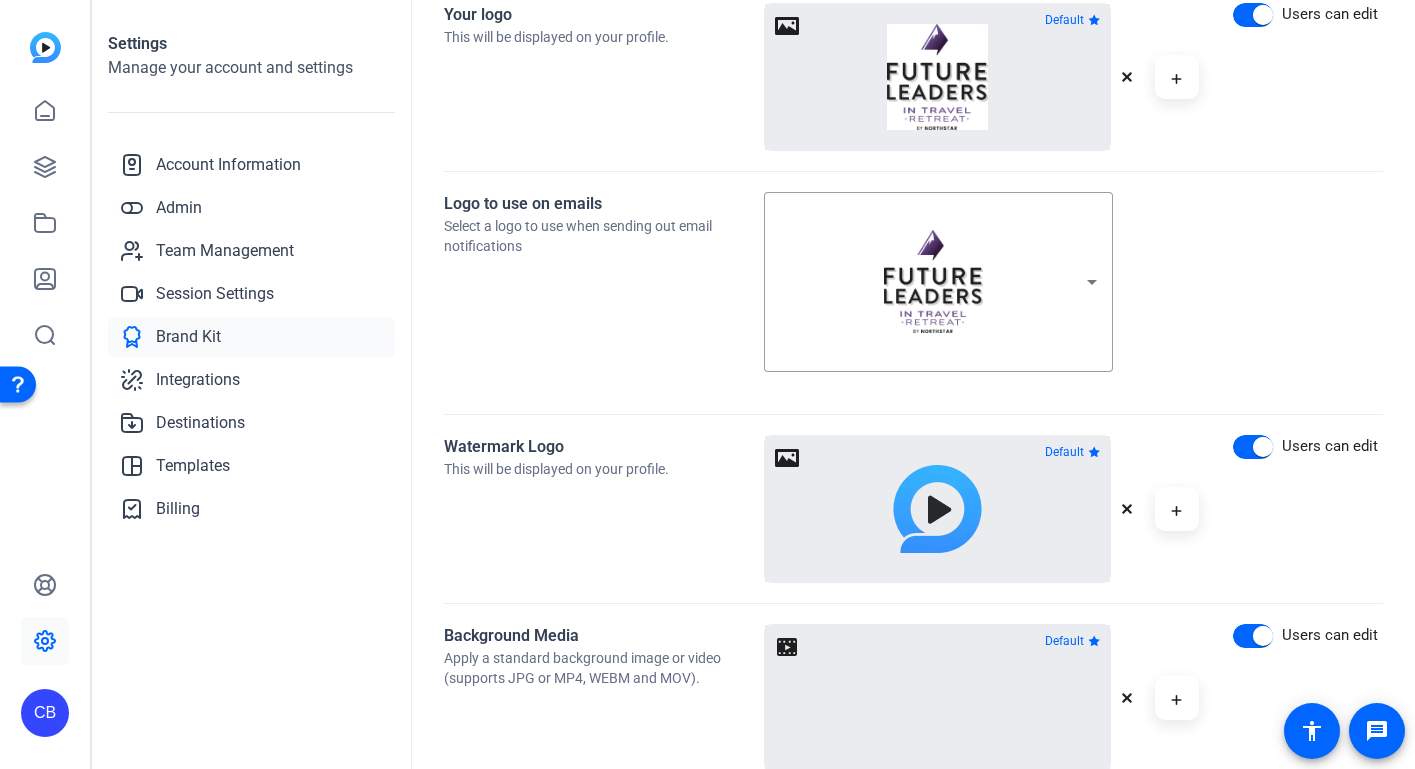scroll, scrollTop: 369, scrollLeft: 0, axis: vertical 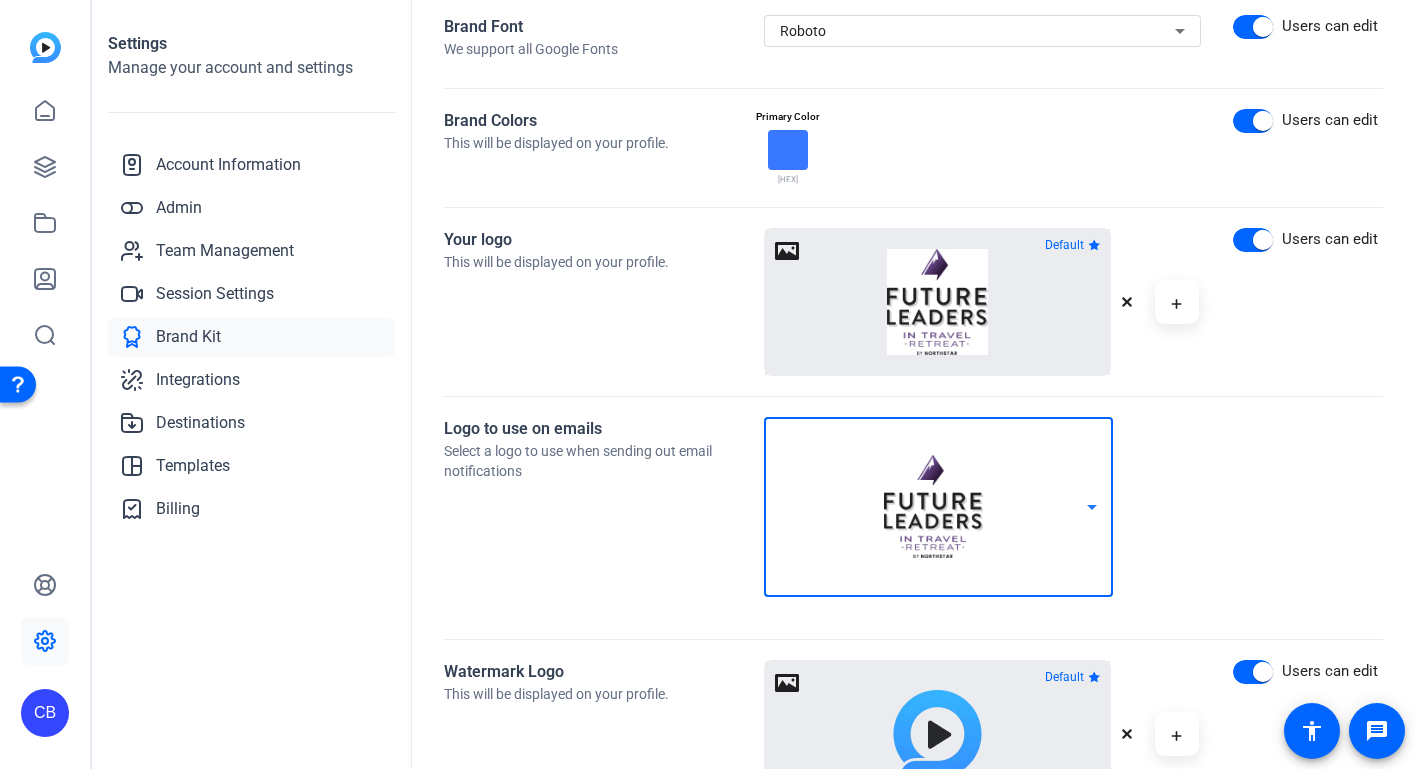 click at bounding box center (1092, 507) 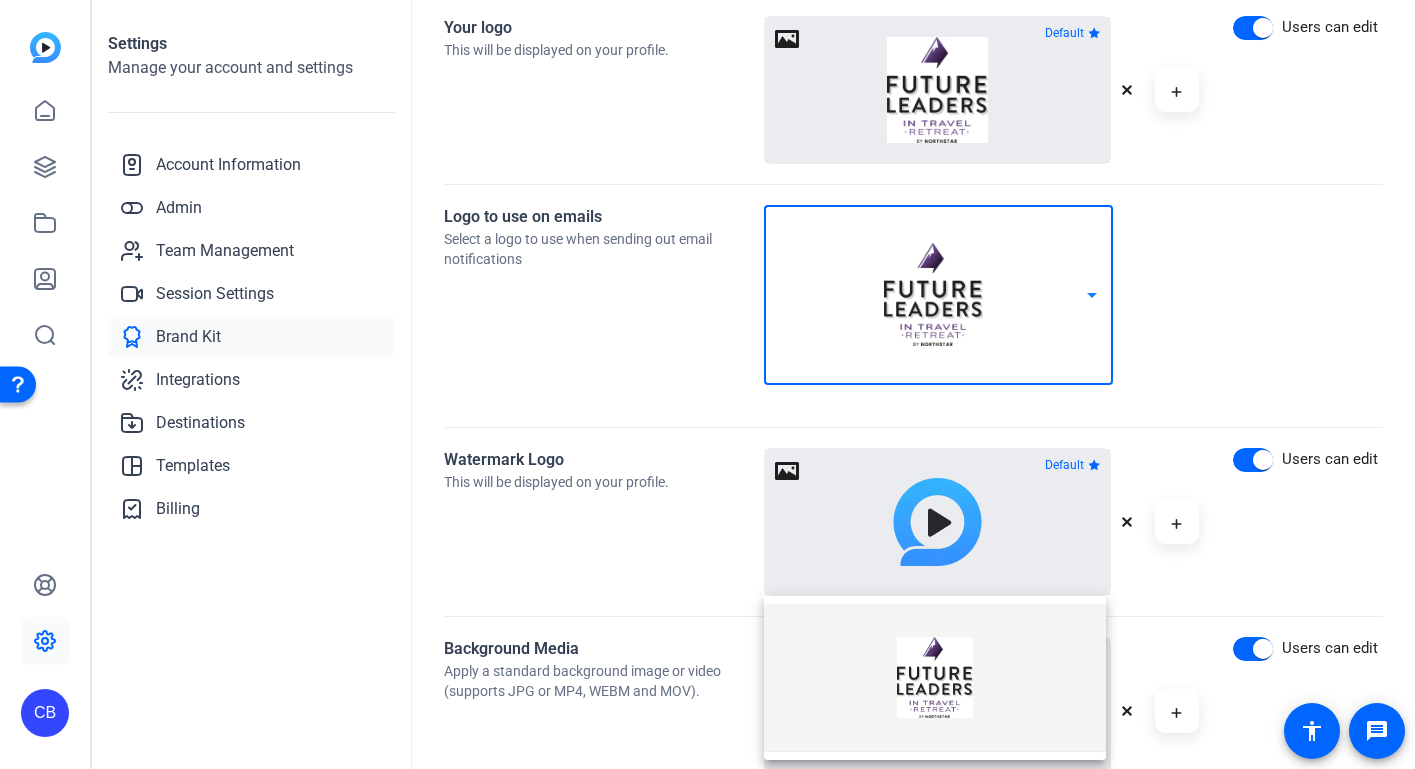 scroll, scrollTop: 579, scrollLeft: 0, axis: vertical 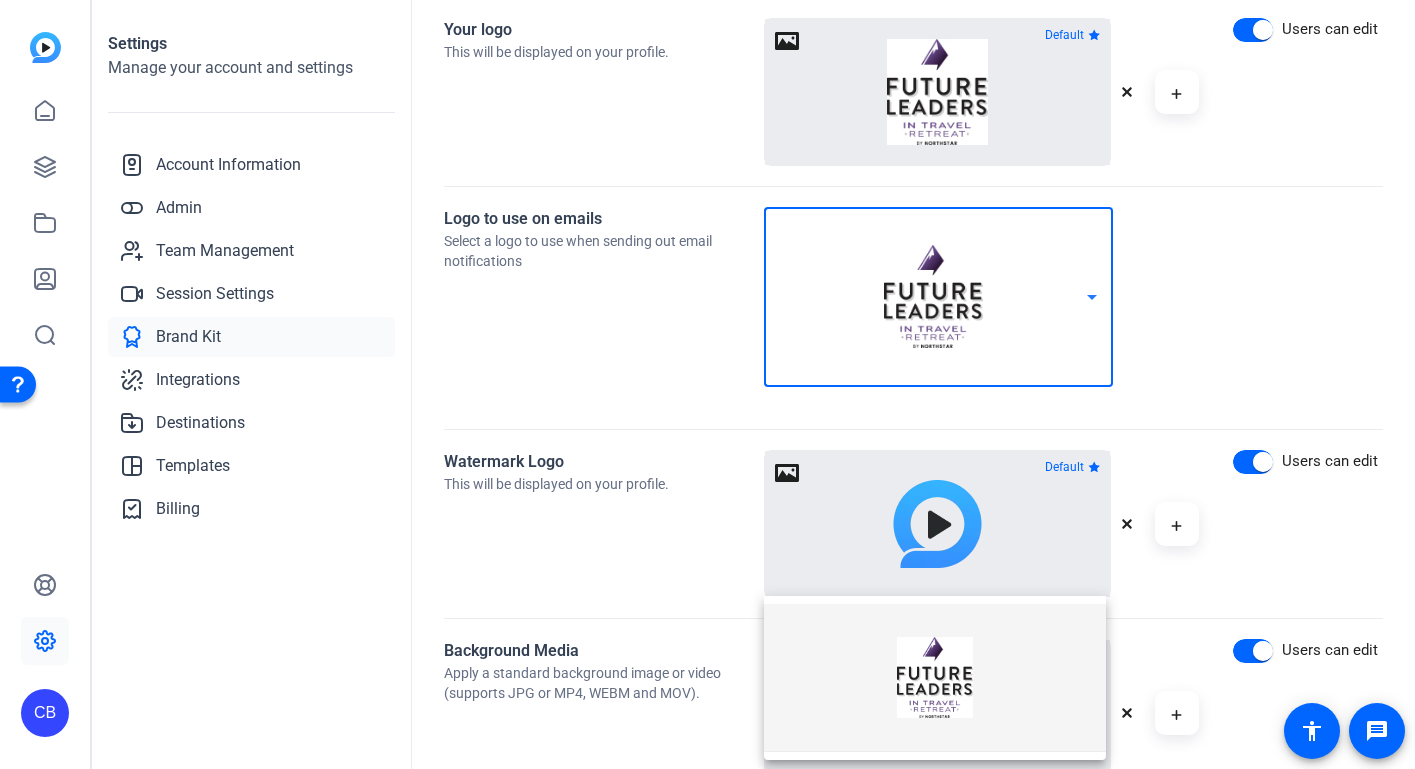 click at bounding box center [707, 384] 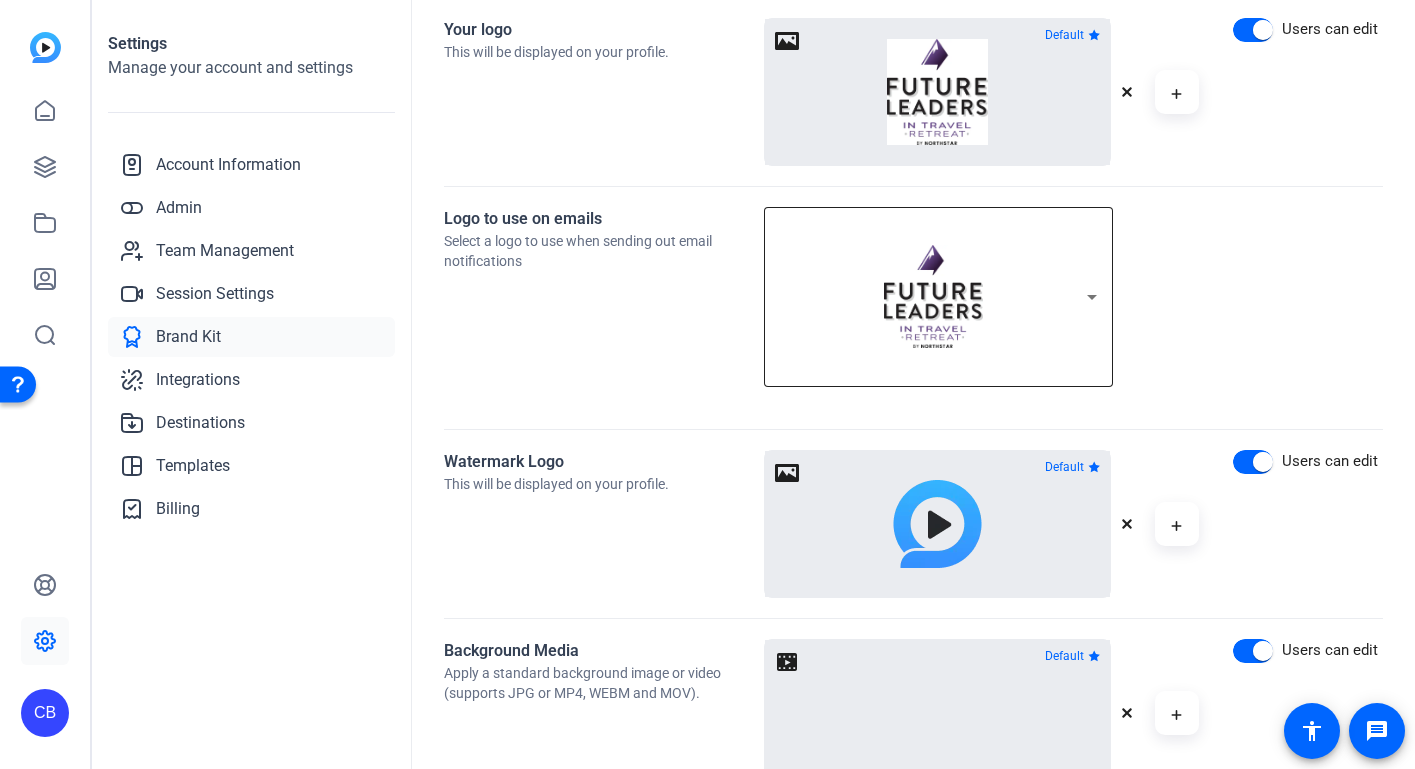 click at bounding box center (933, 297) 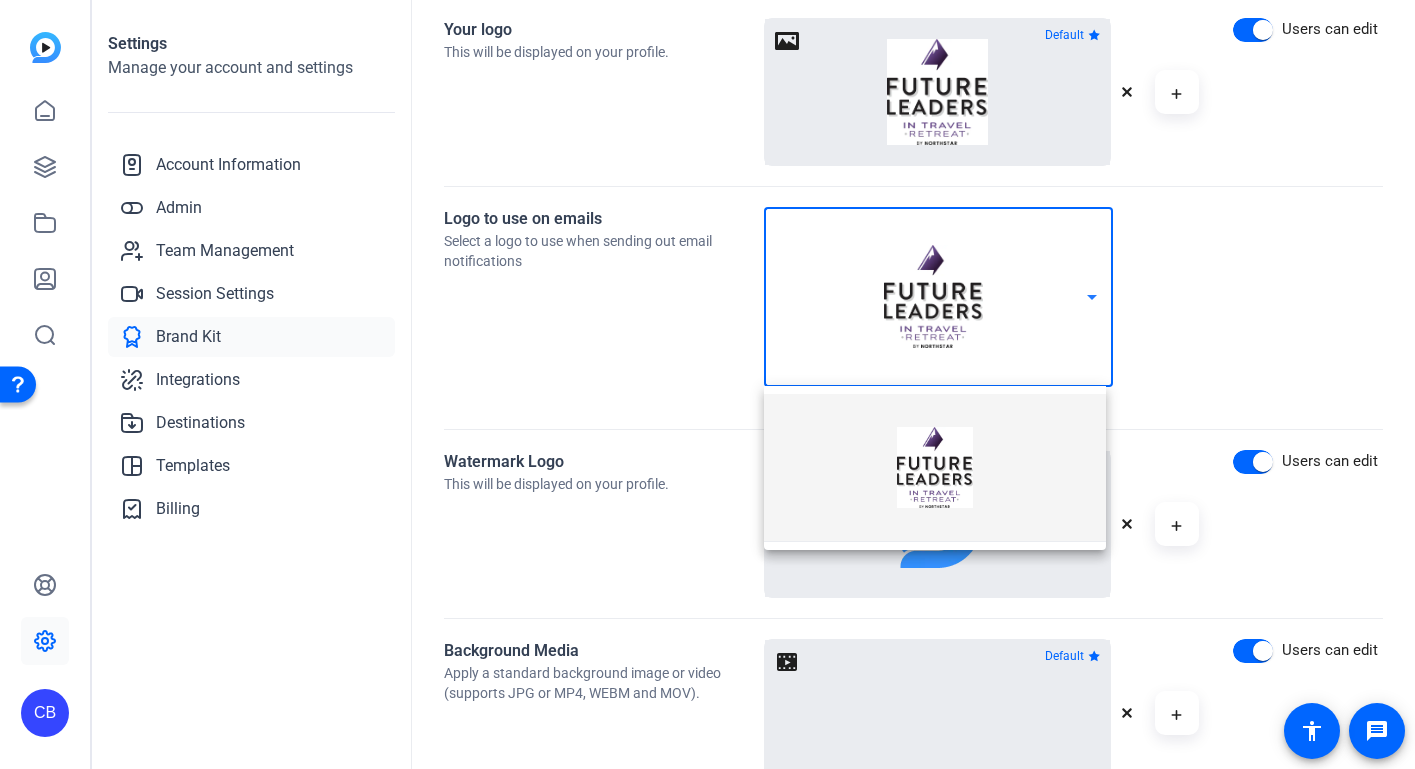 click at bounding box center [707, 384] 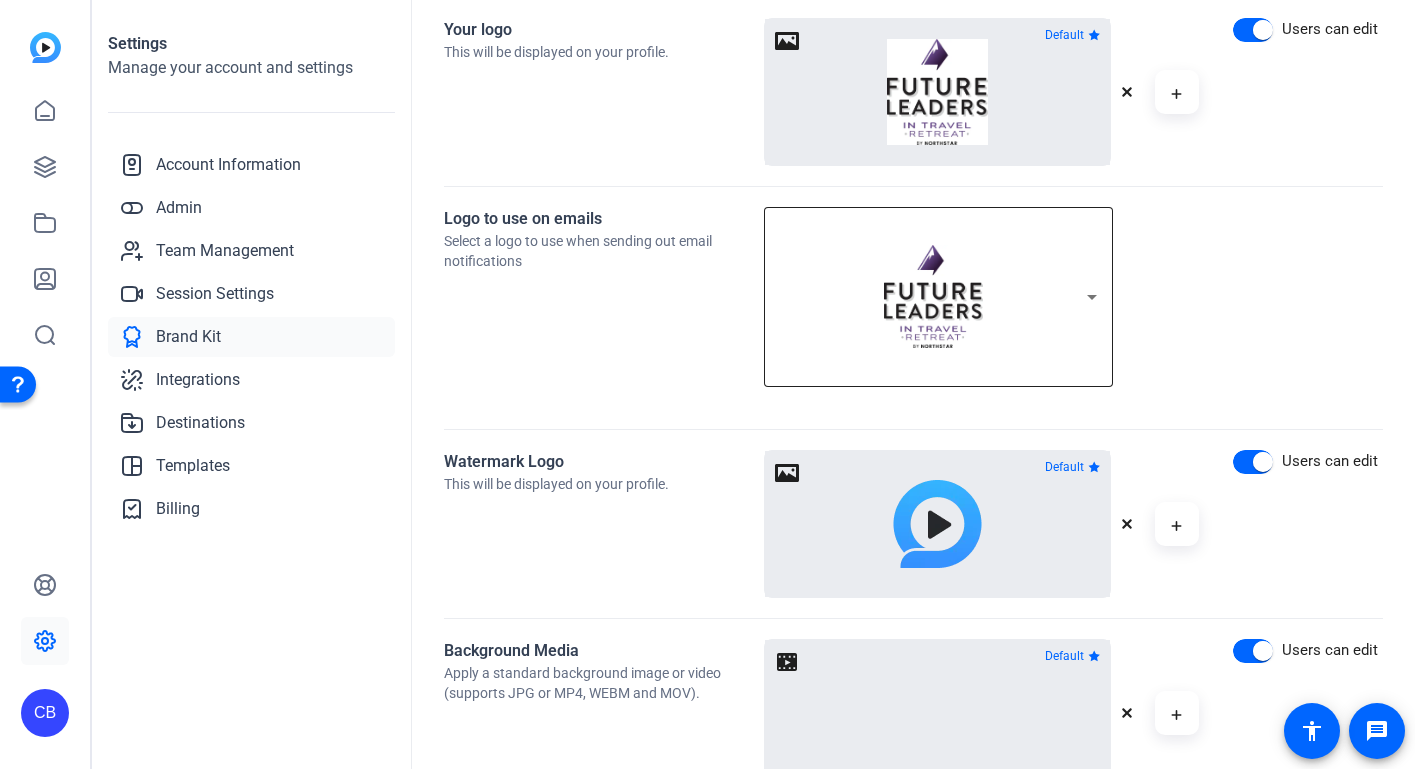 click at bounding box center (933, 297) 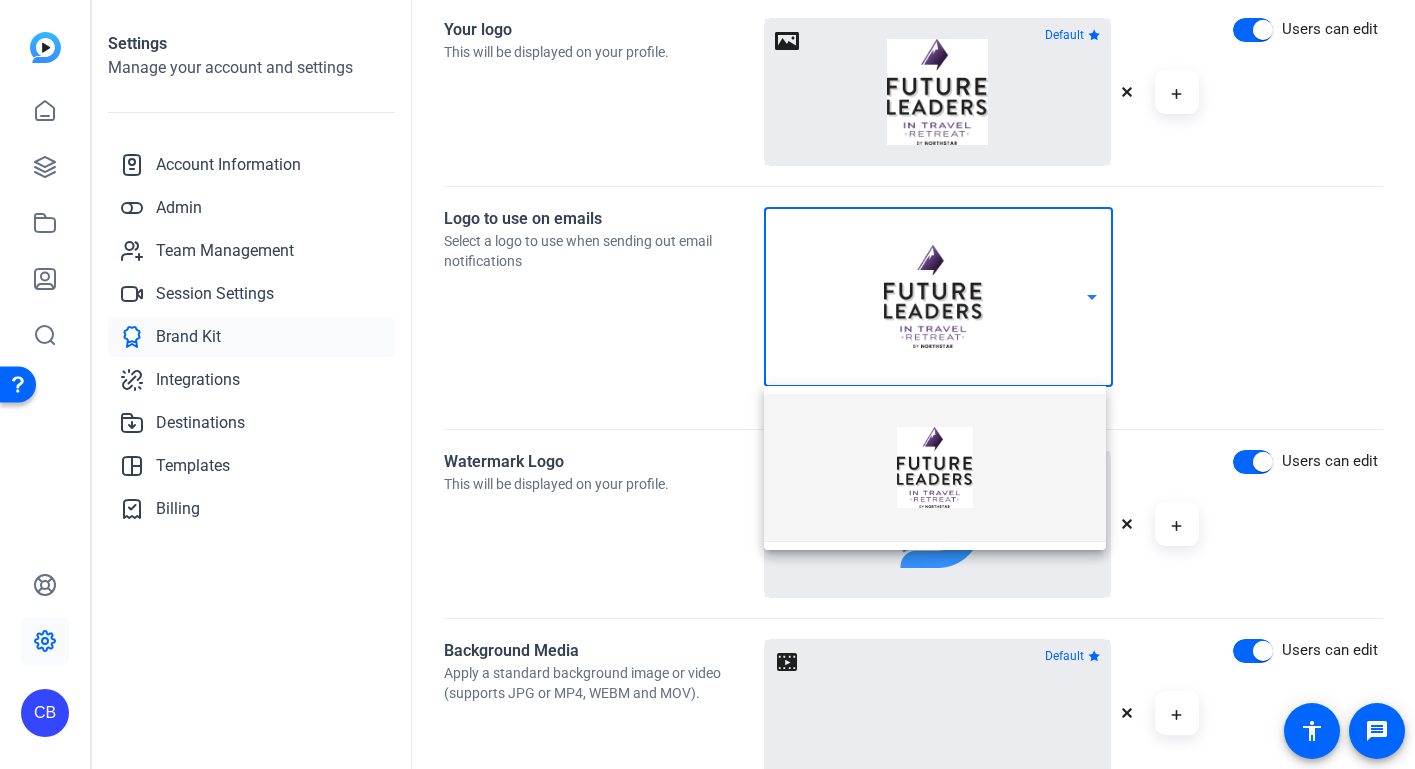 click at bounding box center [707, 384] 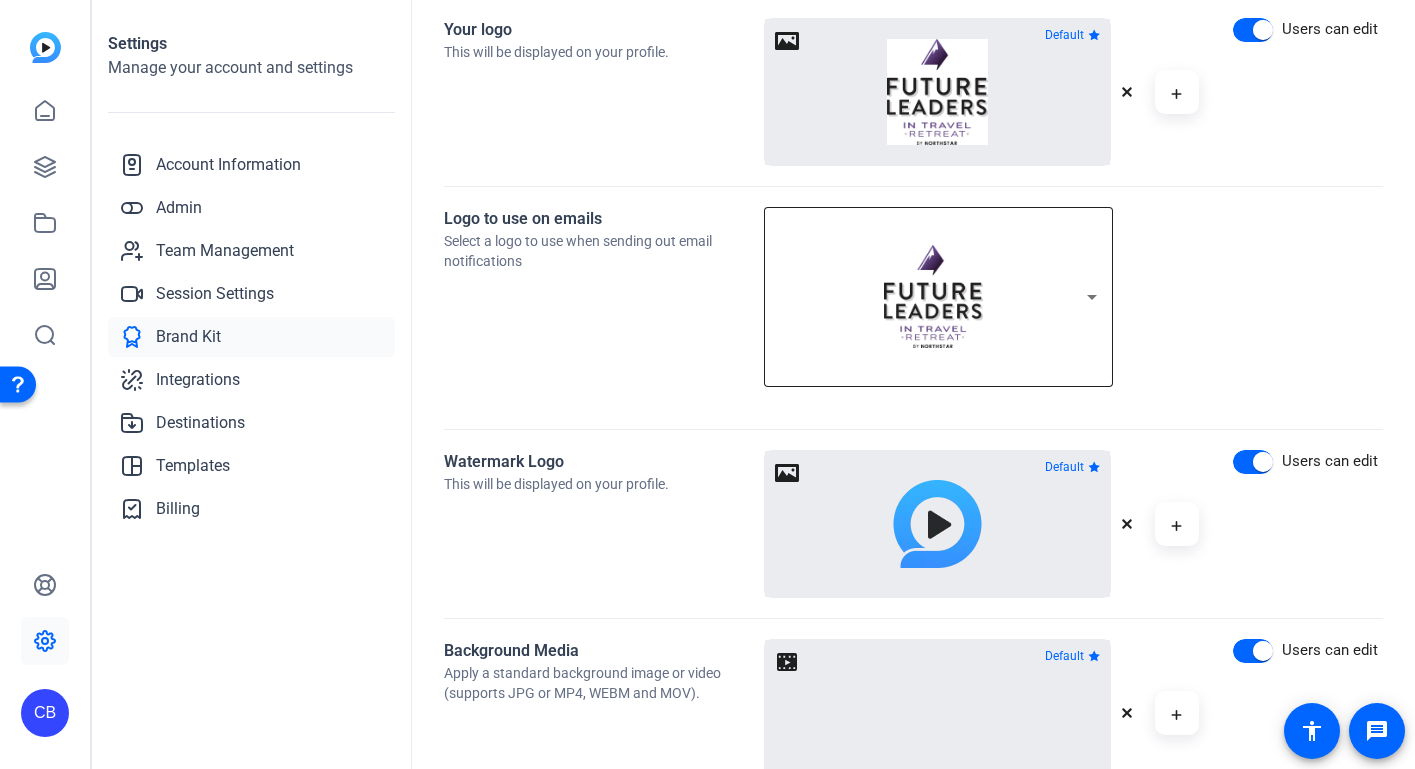 click at bounding box center (1092, 297) 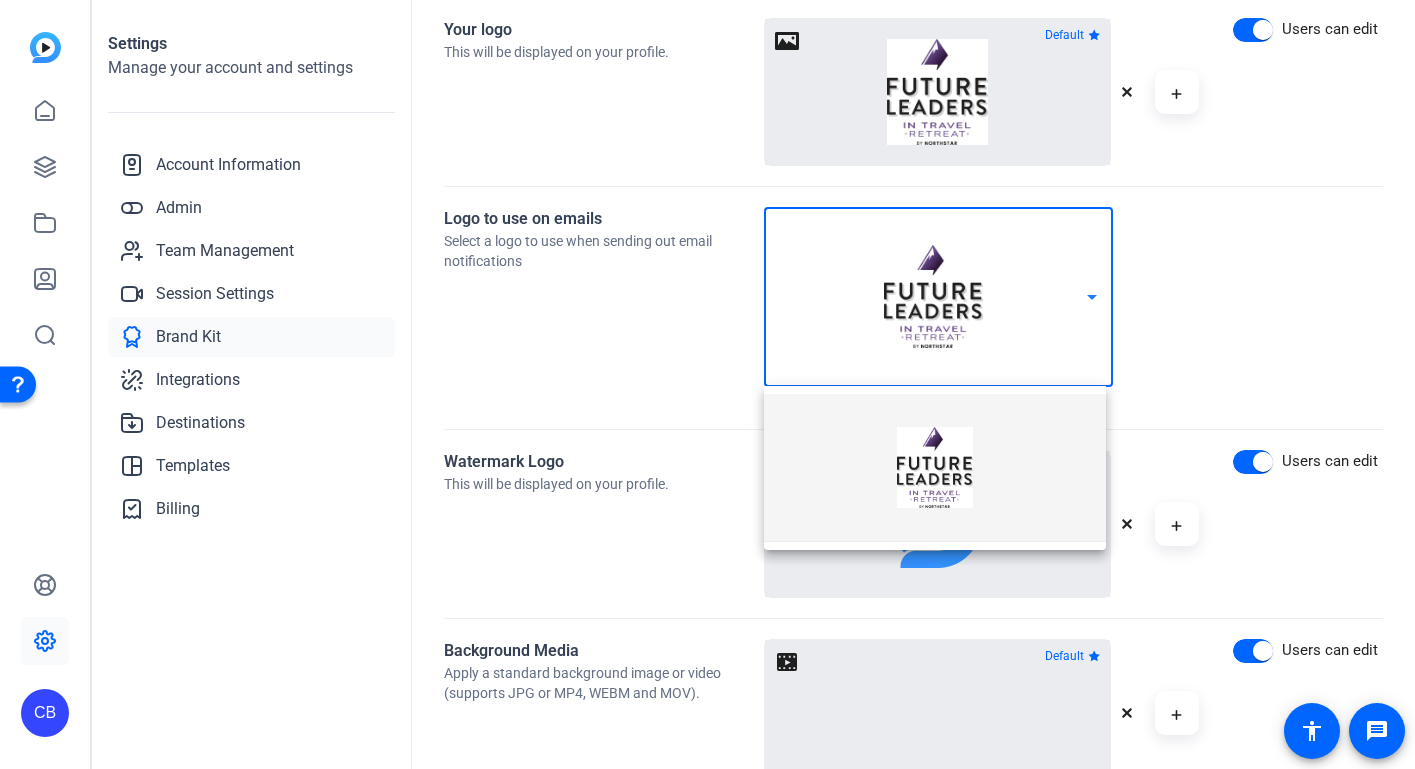 click at bounding box center [935, 467] 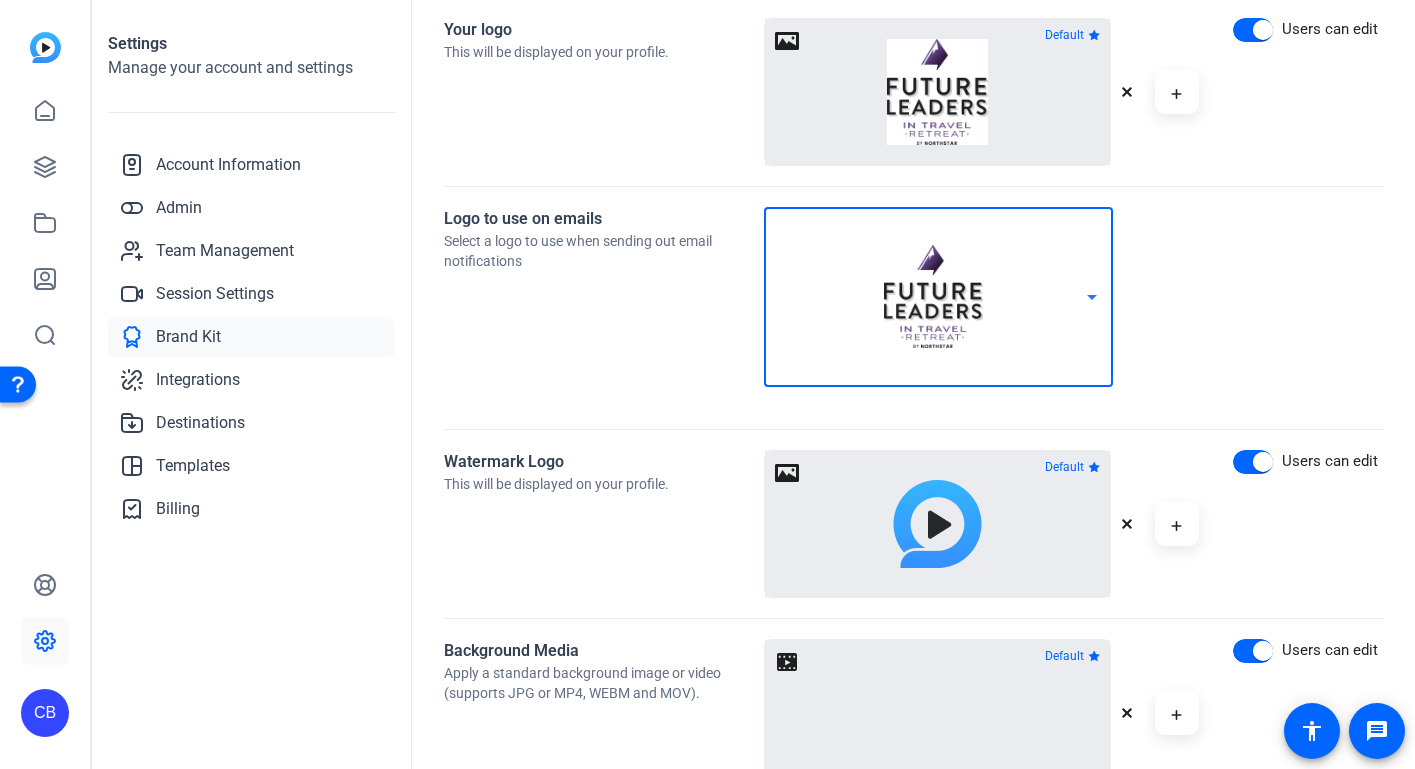 scroll, scrollTop: 373, scrollLeft: 0, axis: vertical 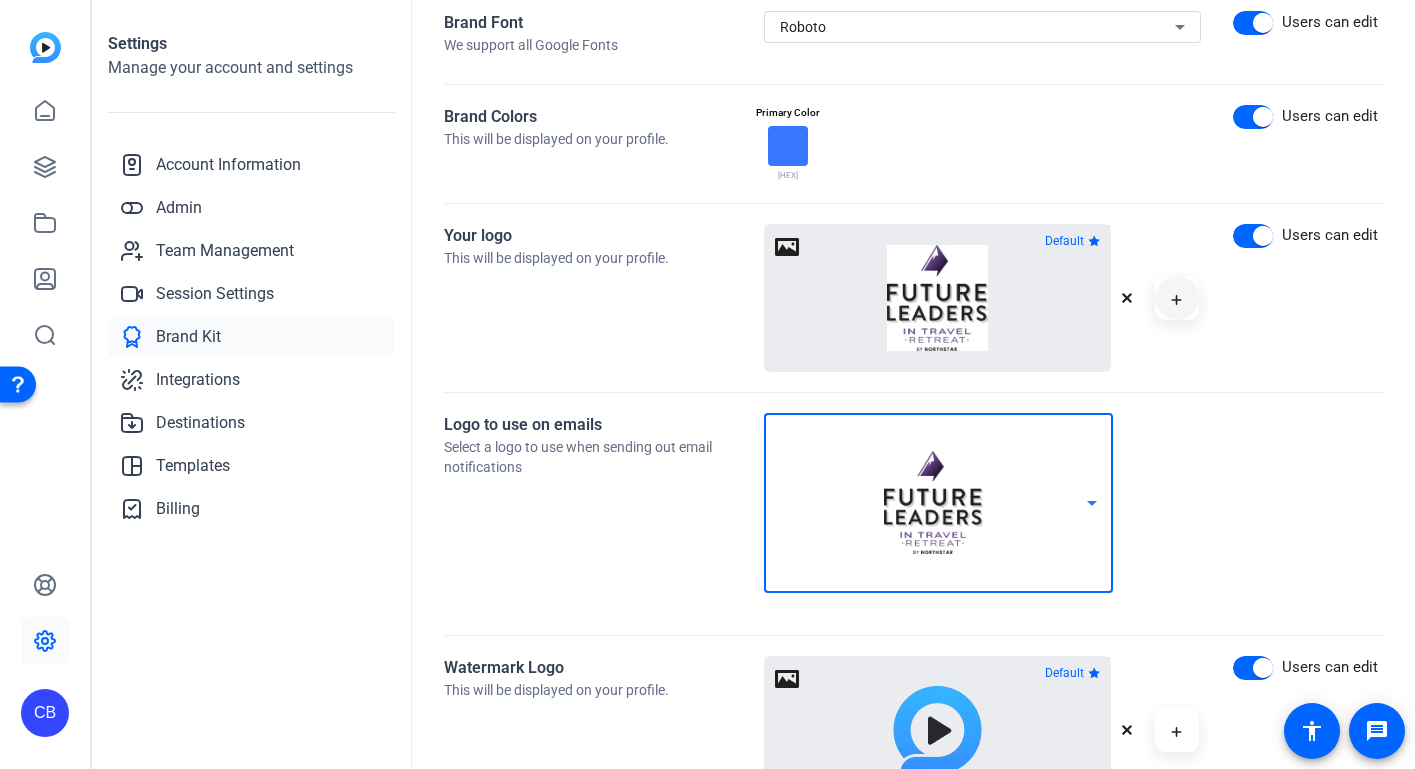click at bounding box center [1176, 300] 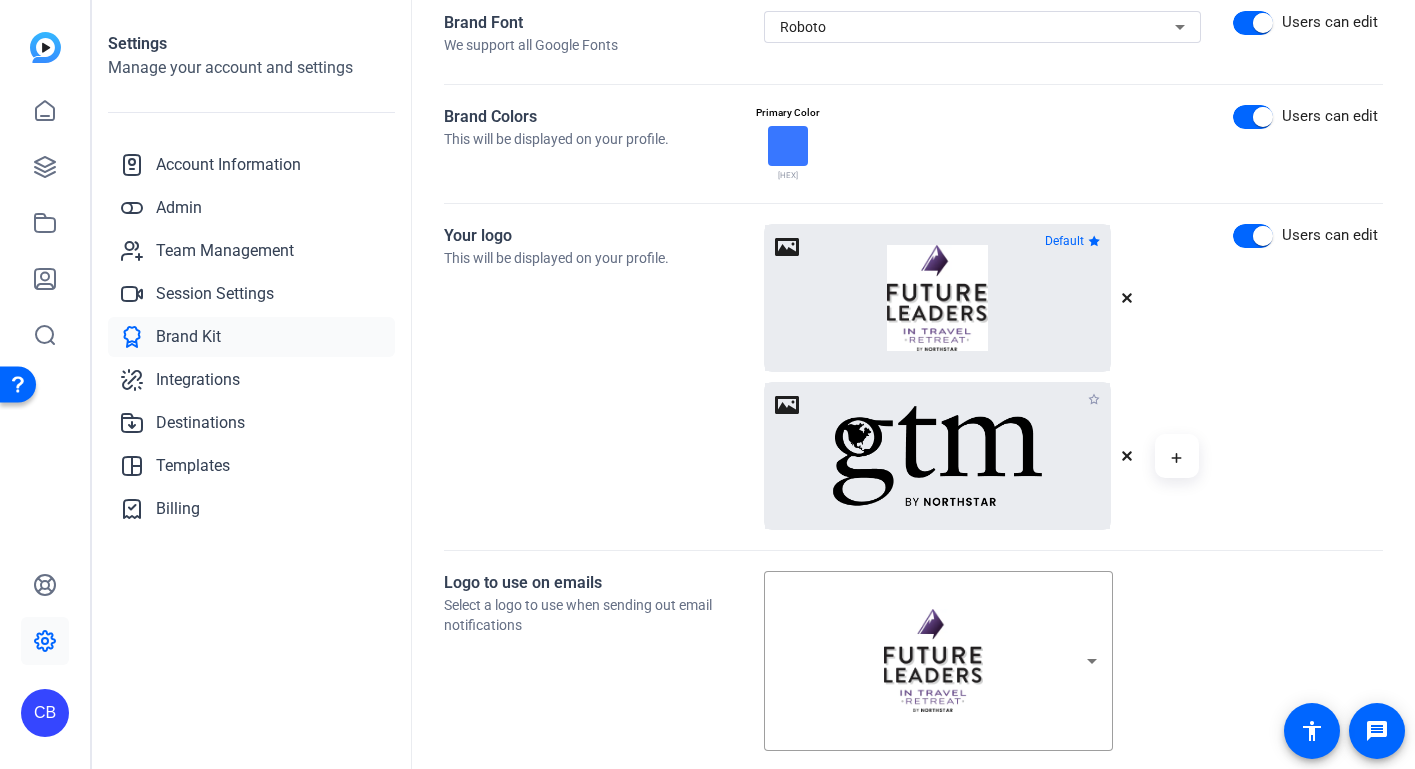 click on "Users can edit" at bounding box center (1308, 37) 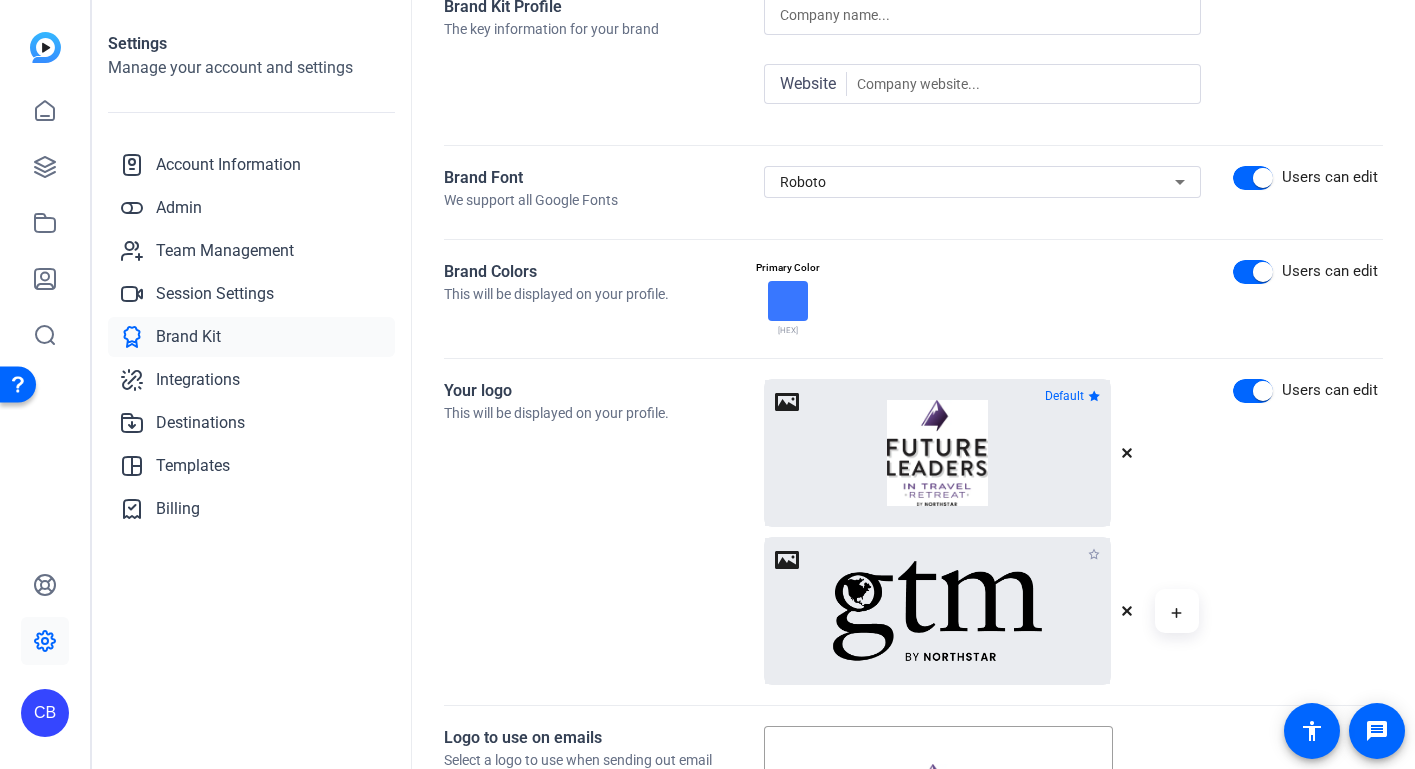 scroll, scrollTop: 215, scrollLeft: 0, axis: vertical 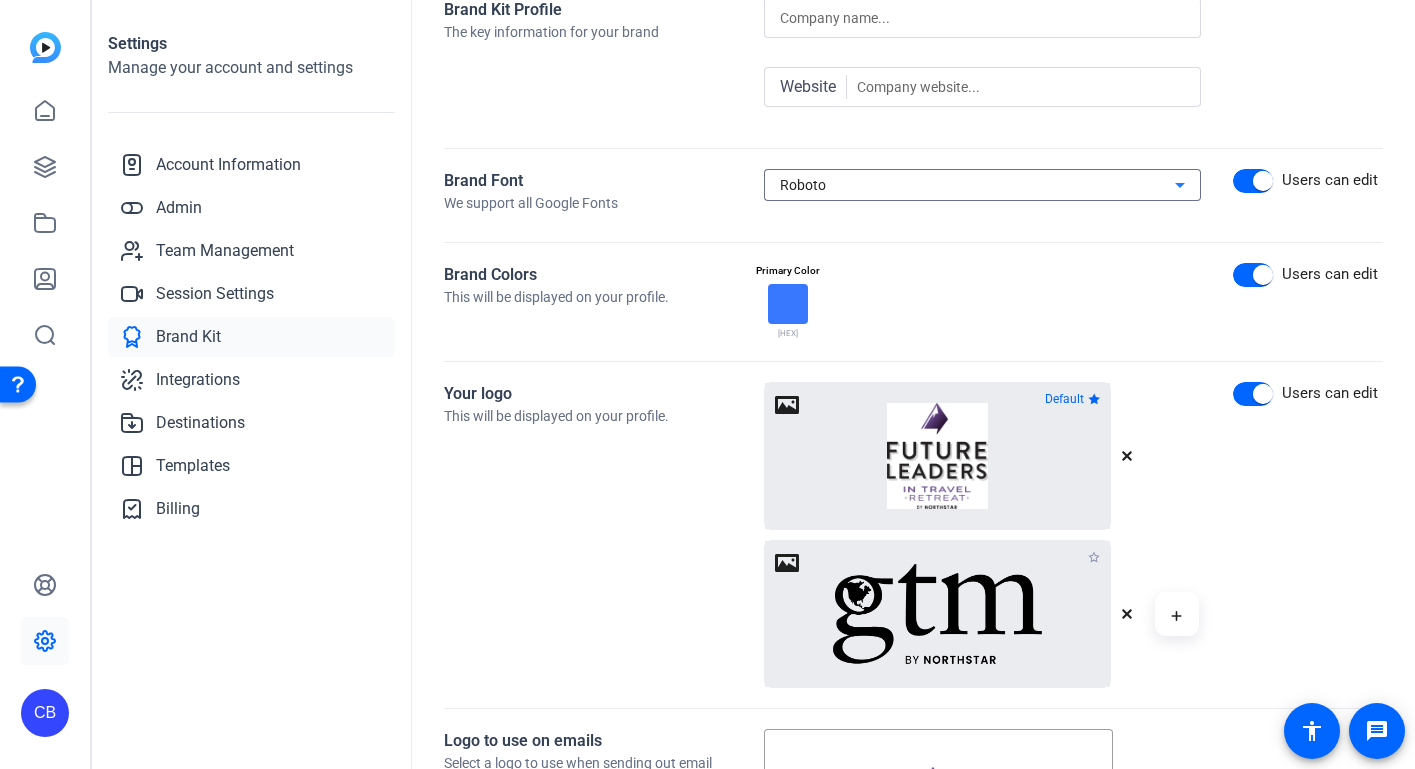 click at bounding box center (1180, 185) 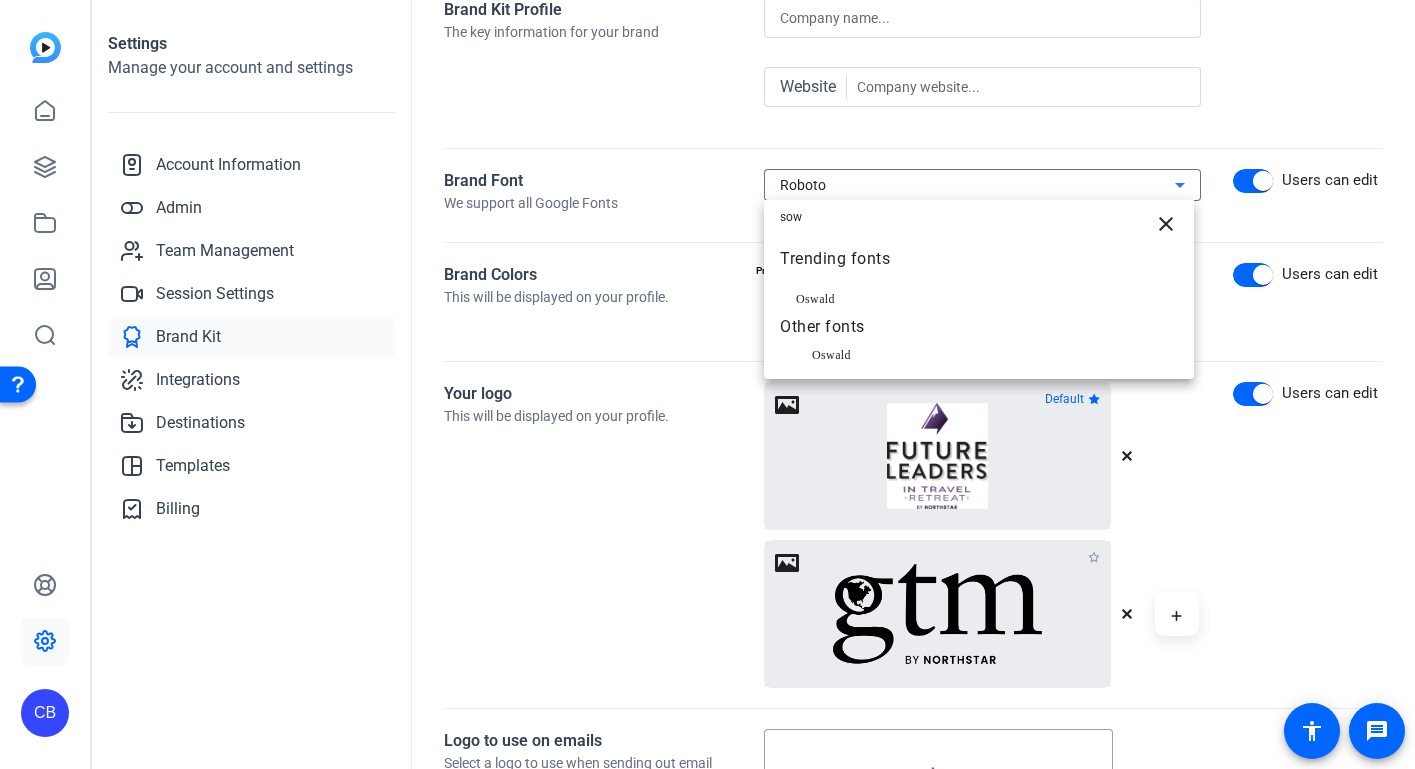 type on "sow" 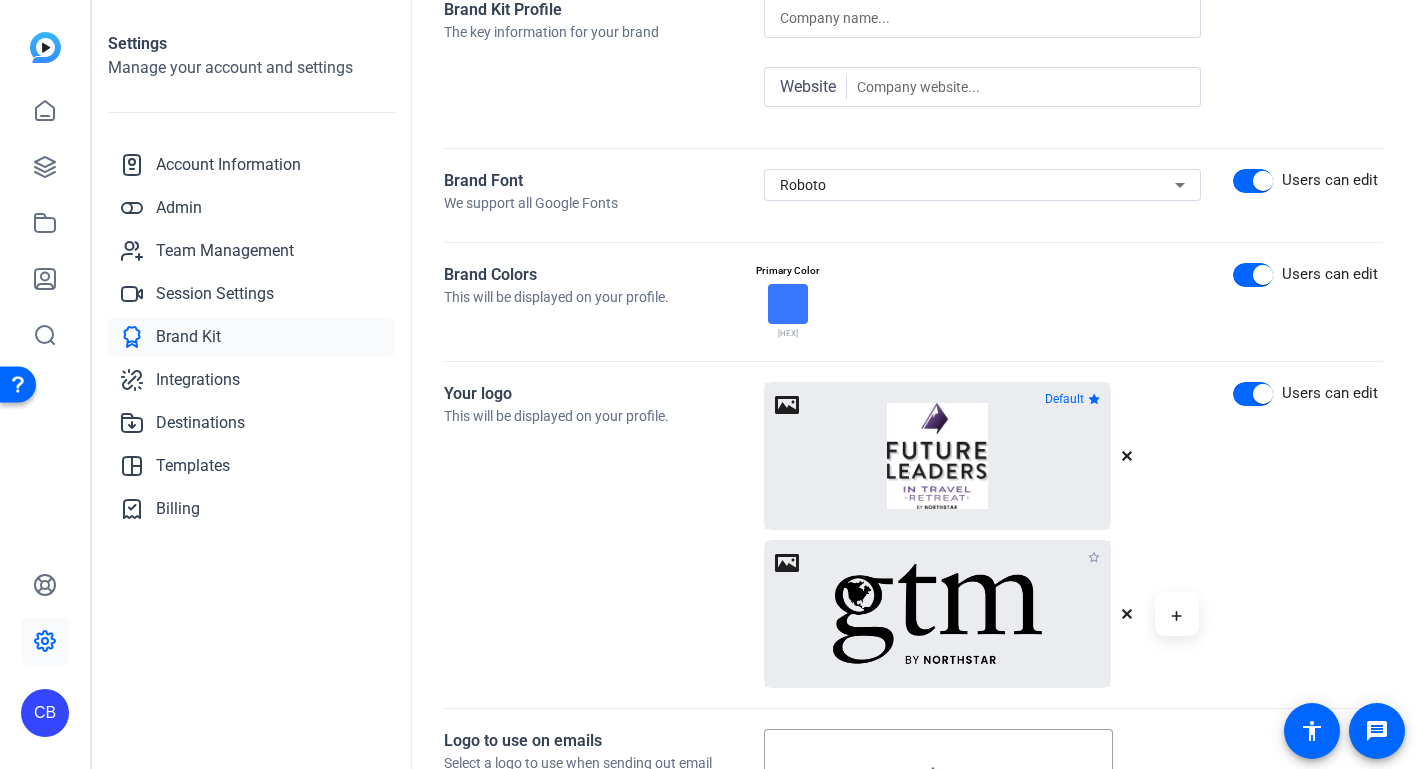 click at bounding box center [1180, 185] 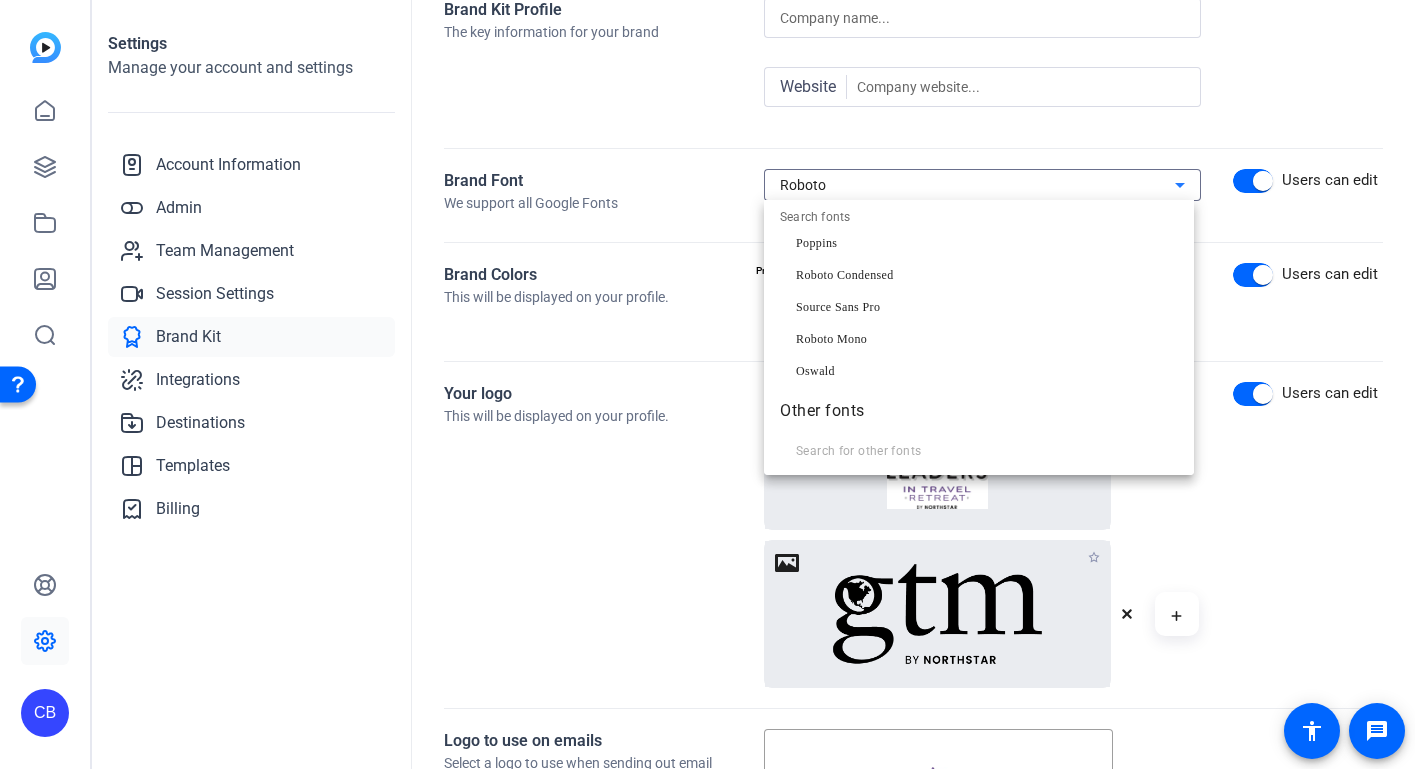 scroll, scrollTop: 296, scrollLeft: 0, axis: vertical 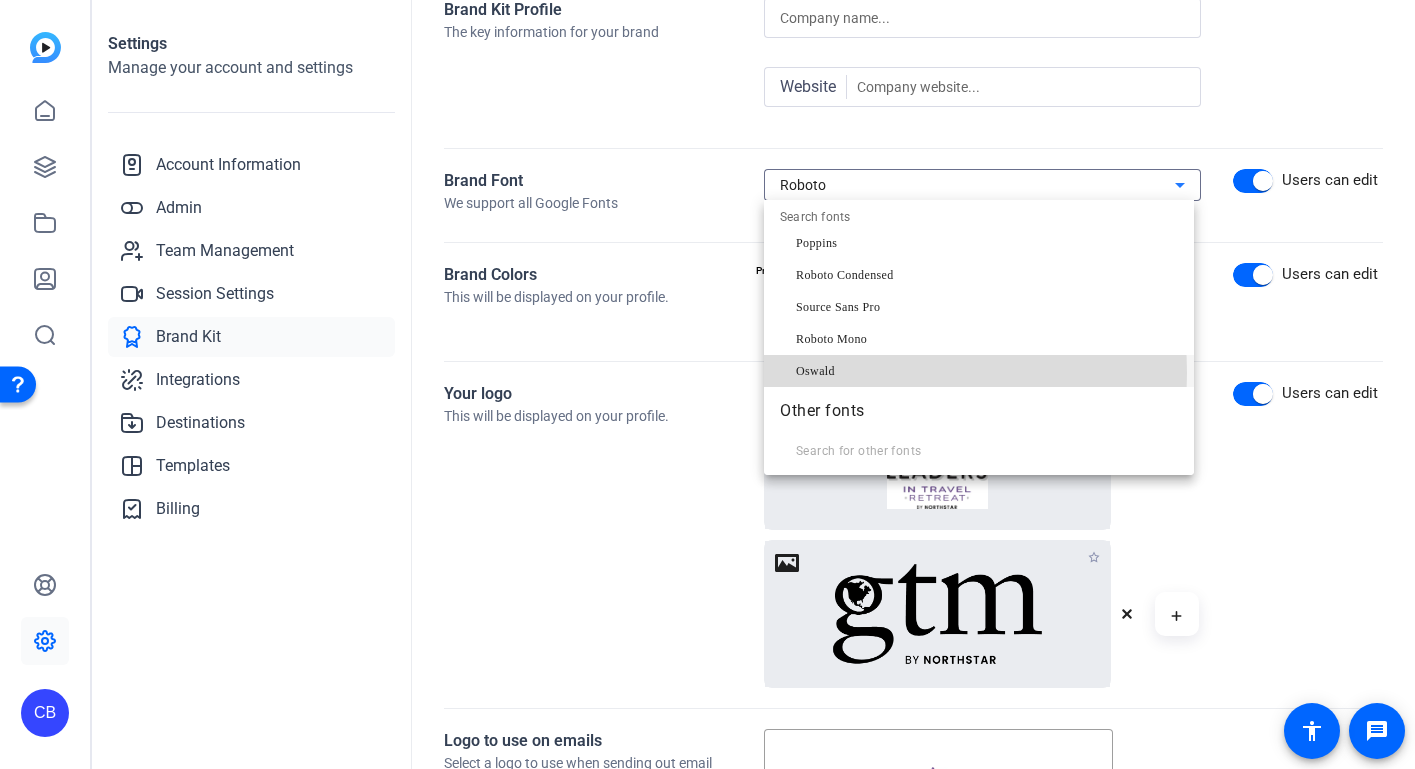 click on "Oswald" at bounding box center [979, 371] 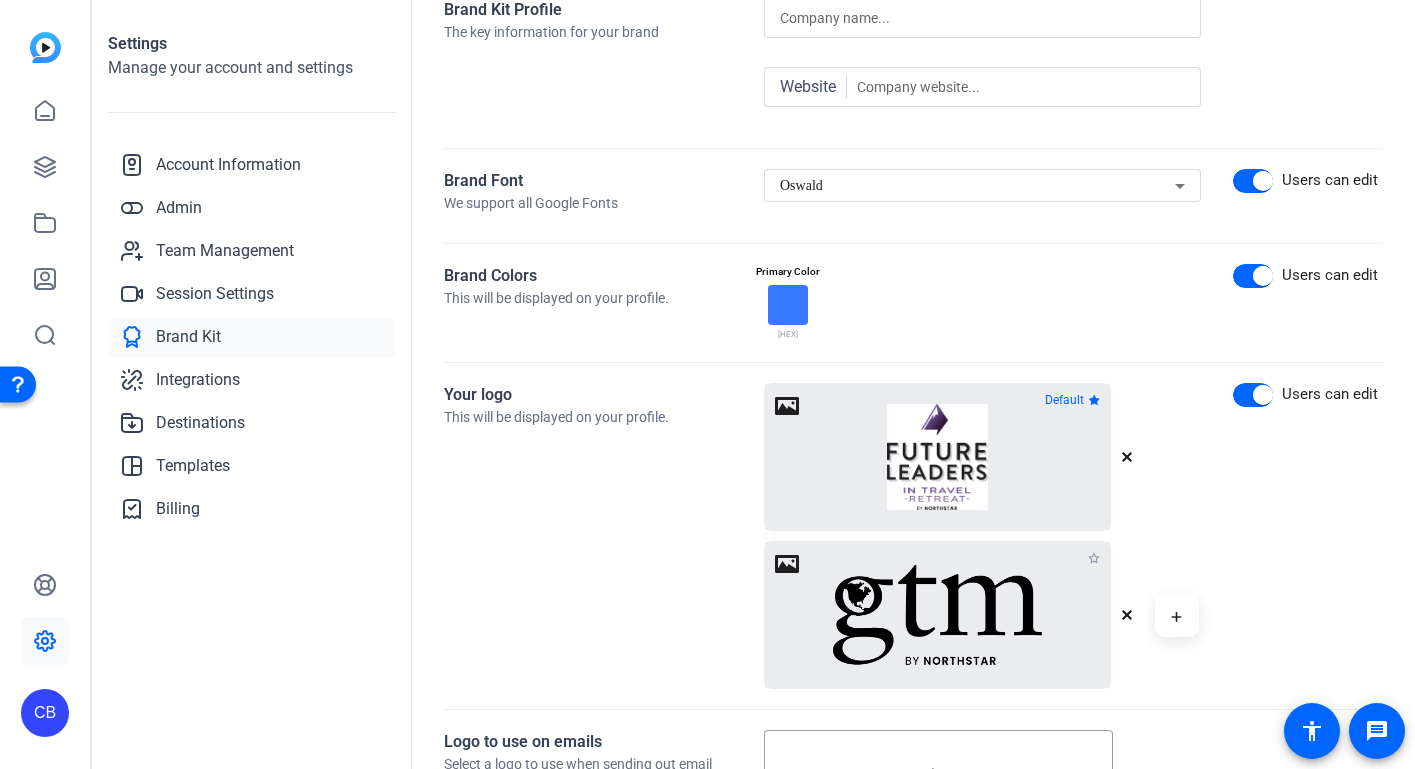 click at bounding box center [788, 305] 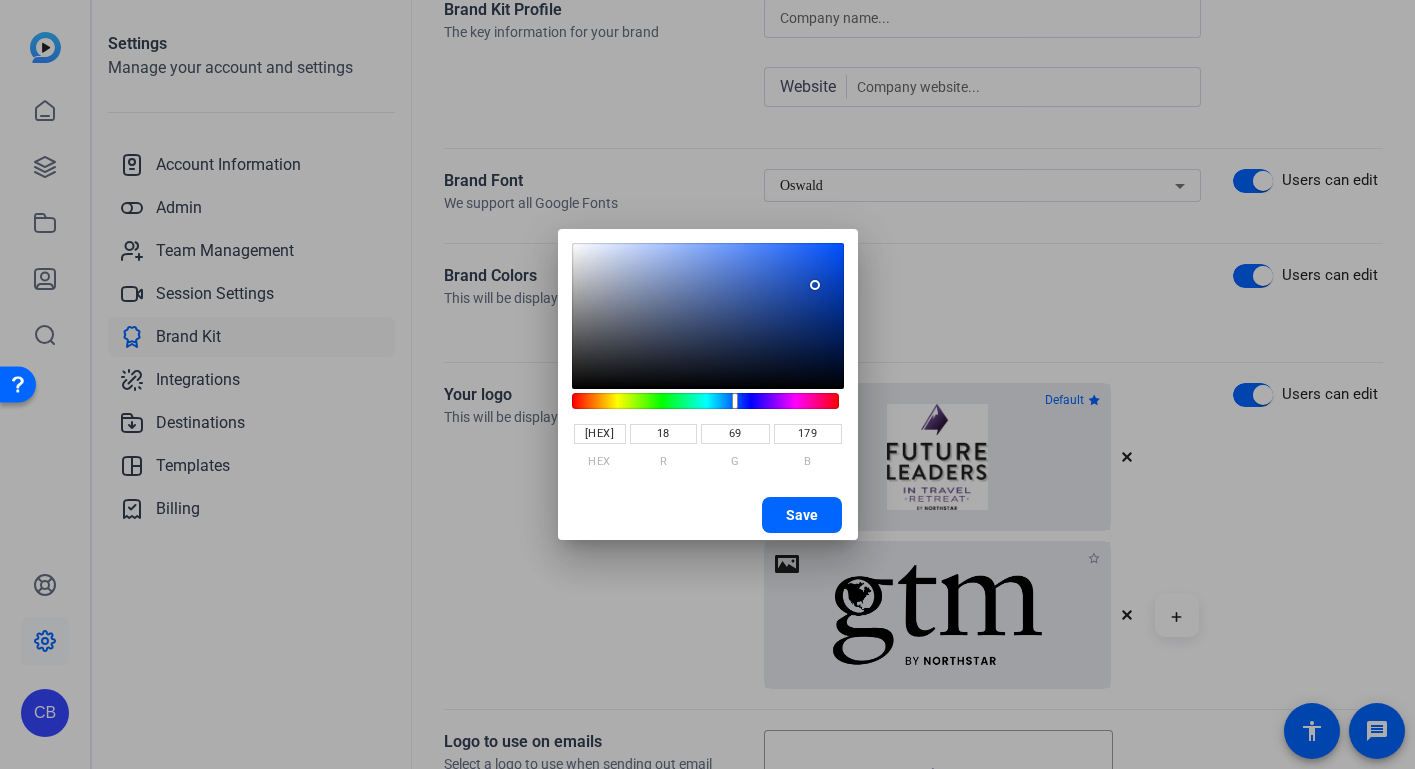 click at bounding box center (708, 316) 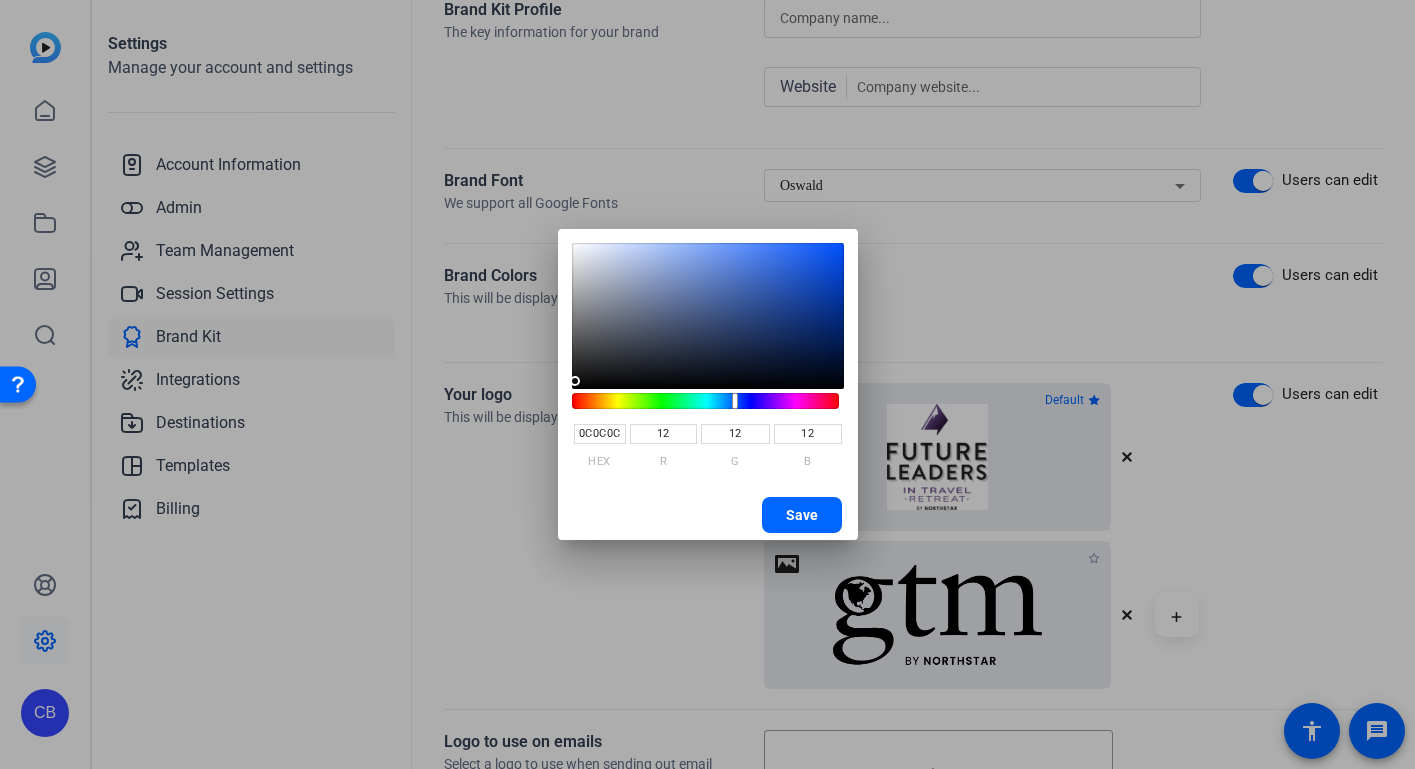 click at bounding box center (708, 316) 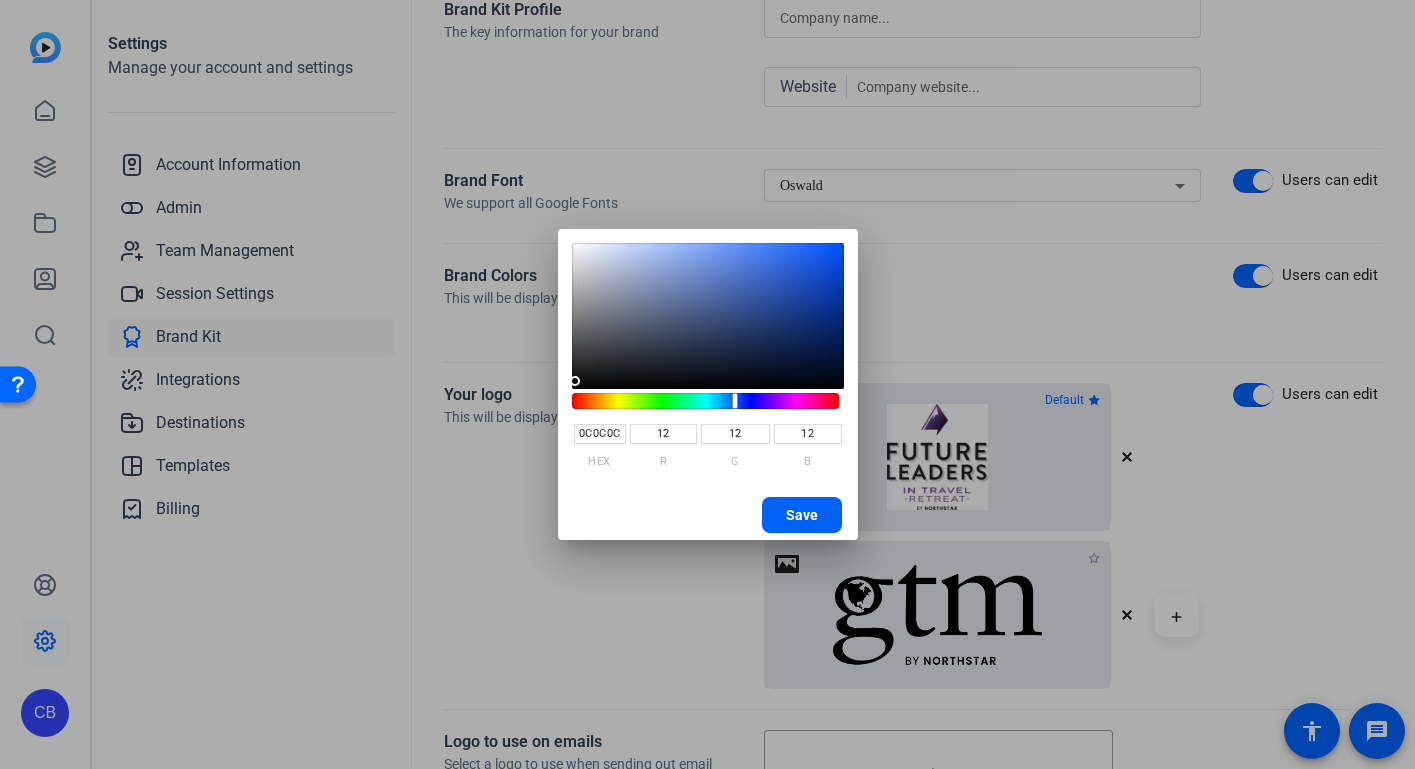 click on "Save" at bounding box center (802, 515) 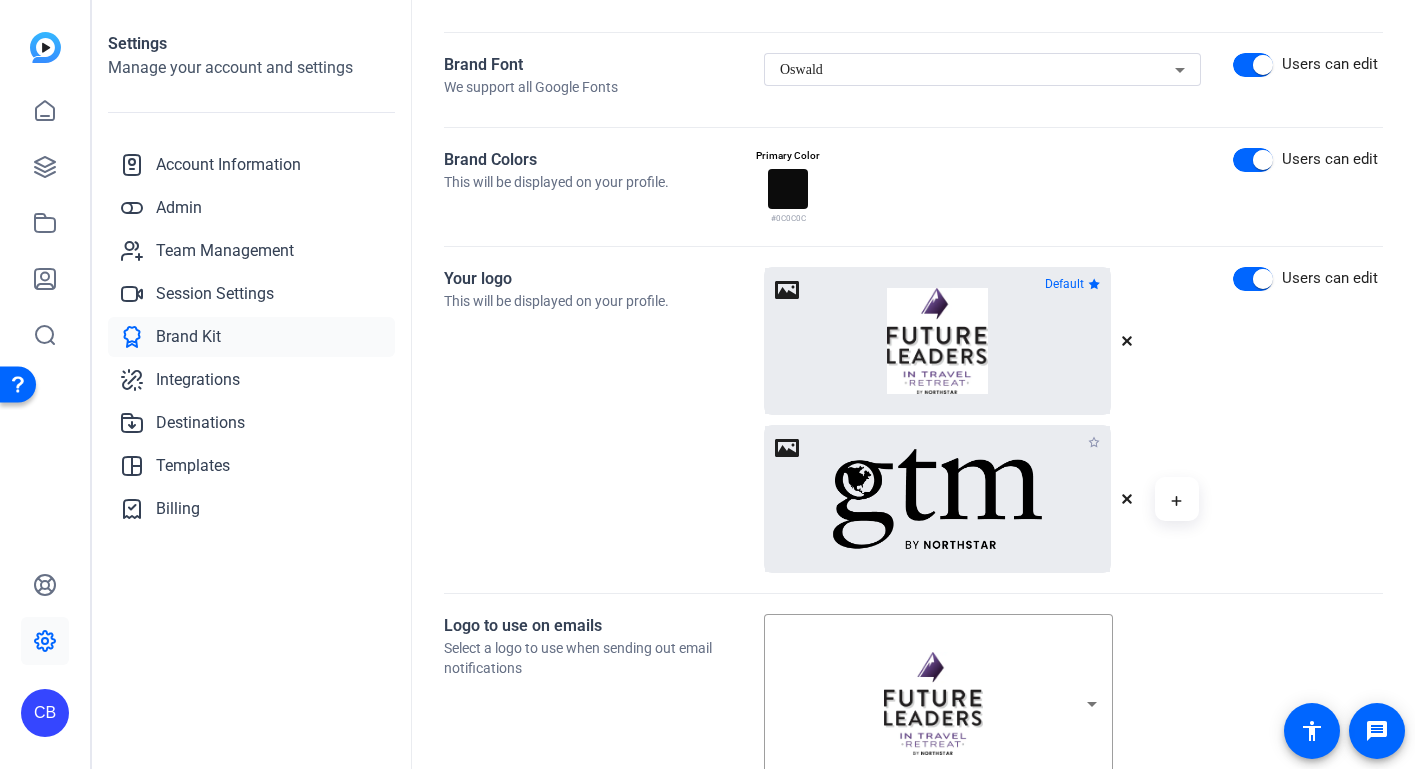 scroll, scrollTop: 355, scrollLeft: 0, axis: vertical 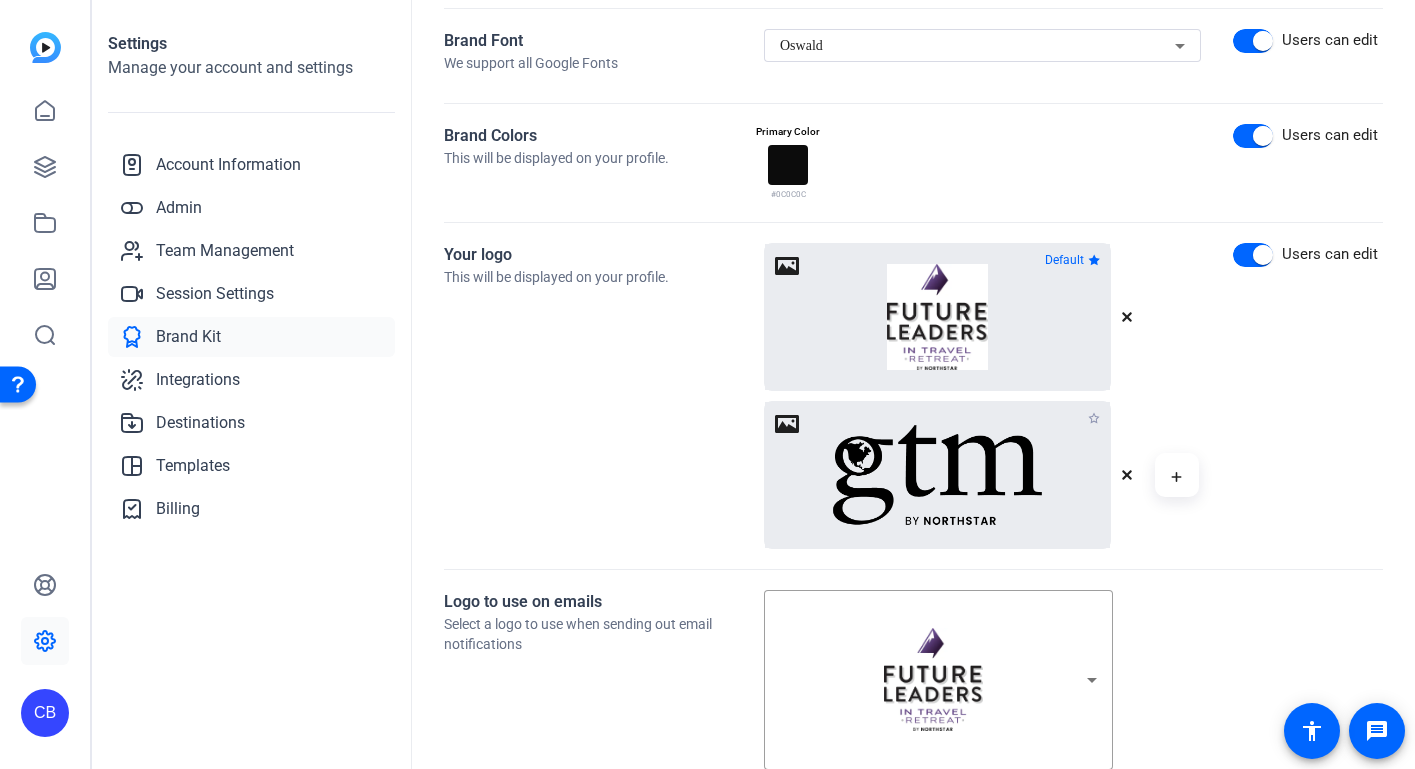 click at bounding box center (1093, 417) 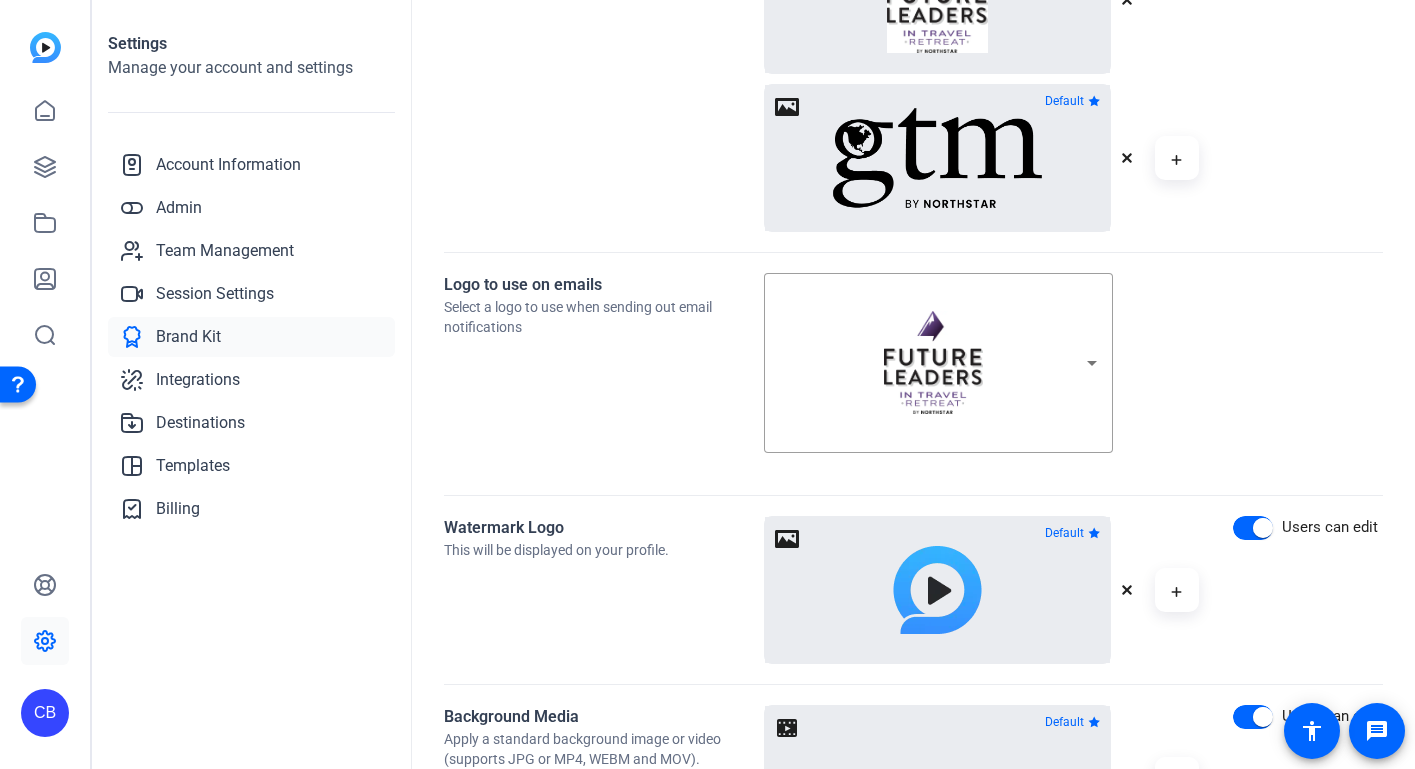 scroll, scrollTop: 697, scrollLeft: 0, axis: vertical 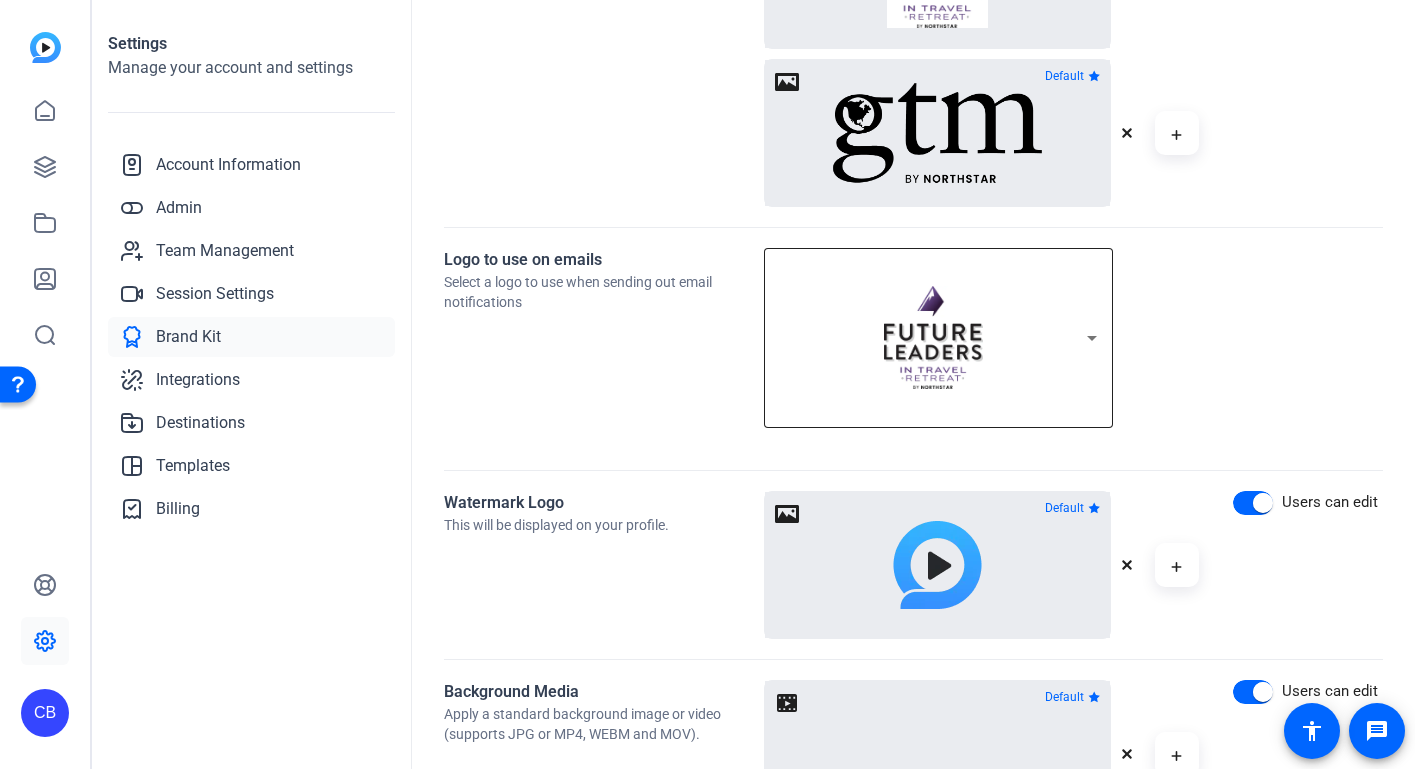 click at bounding box center (1092, 338) 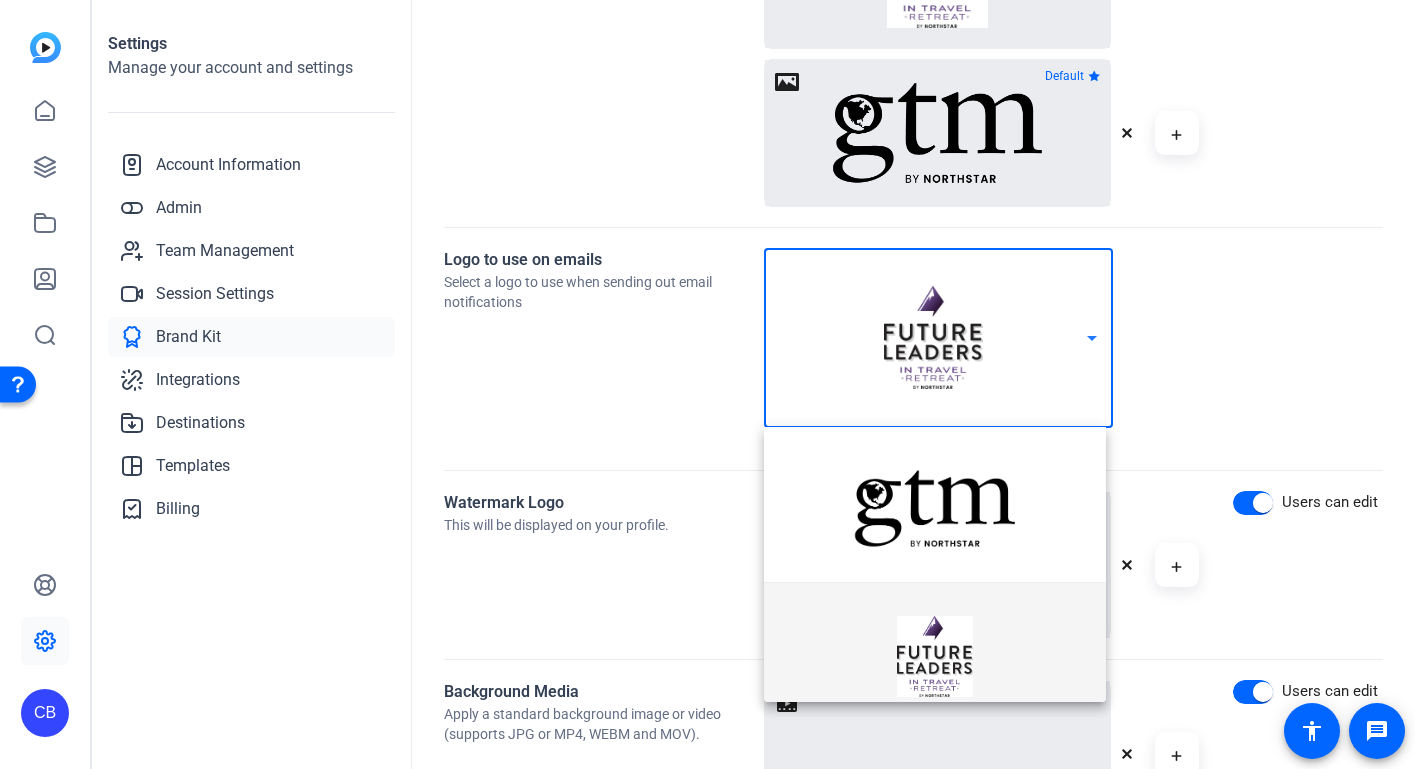 scroll, scrollTop: 29, scrollLeft: 0, axis: vertical 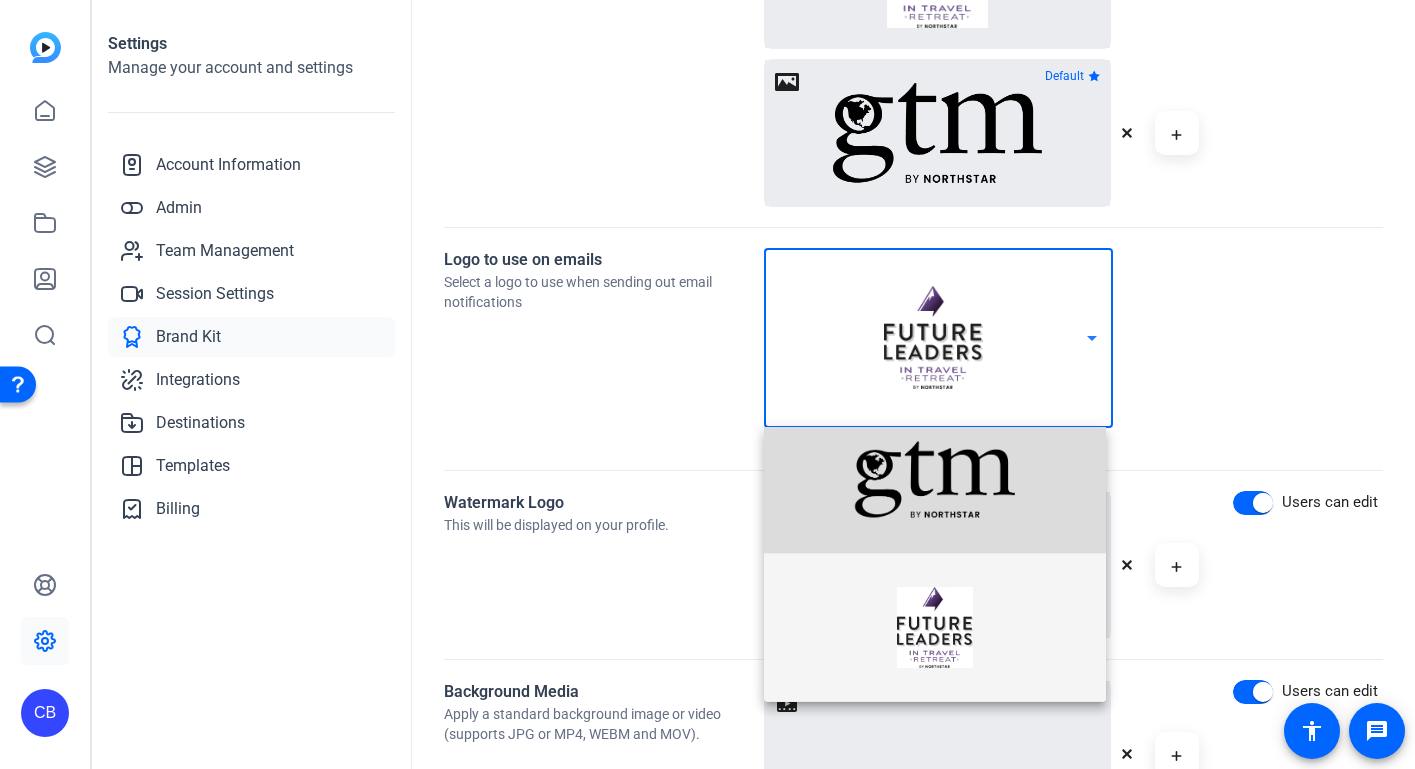 click at bounding box center (935, 479) 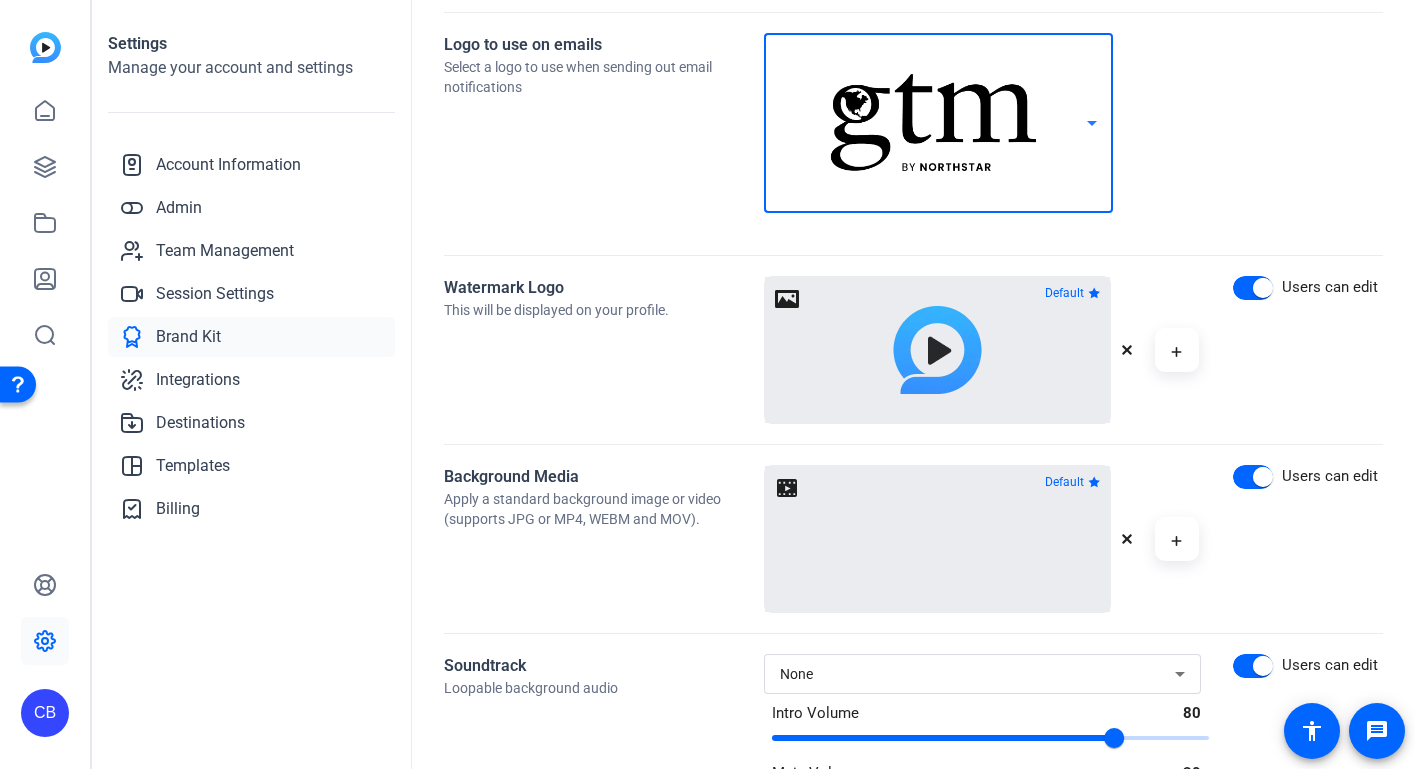 scroll, scrollTop: 914, scrollLeft: 0, axis: vertical 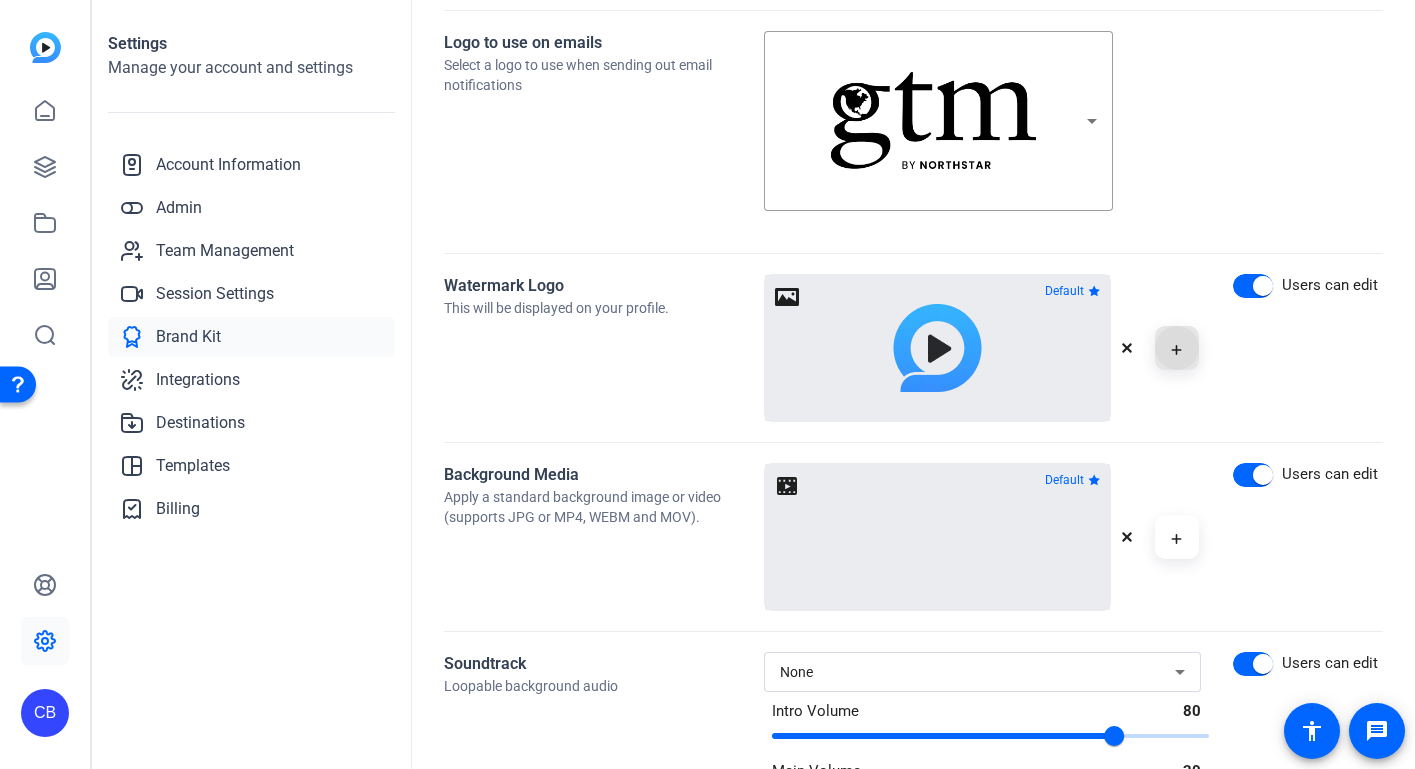 click at bounding box center (1176, 350) 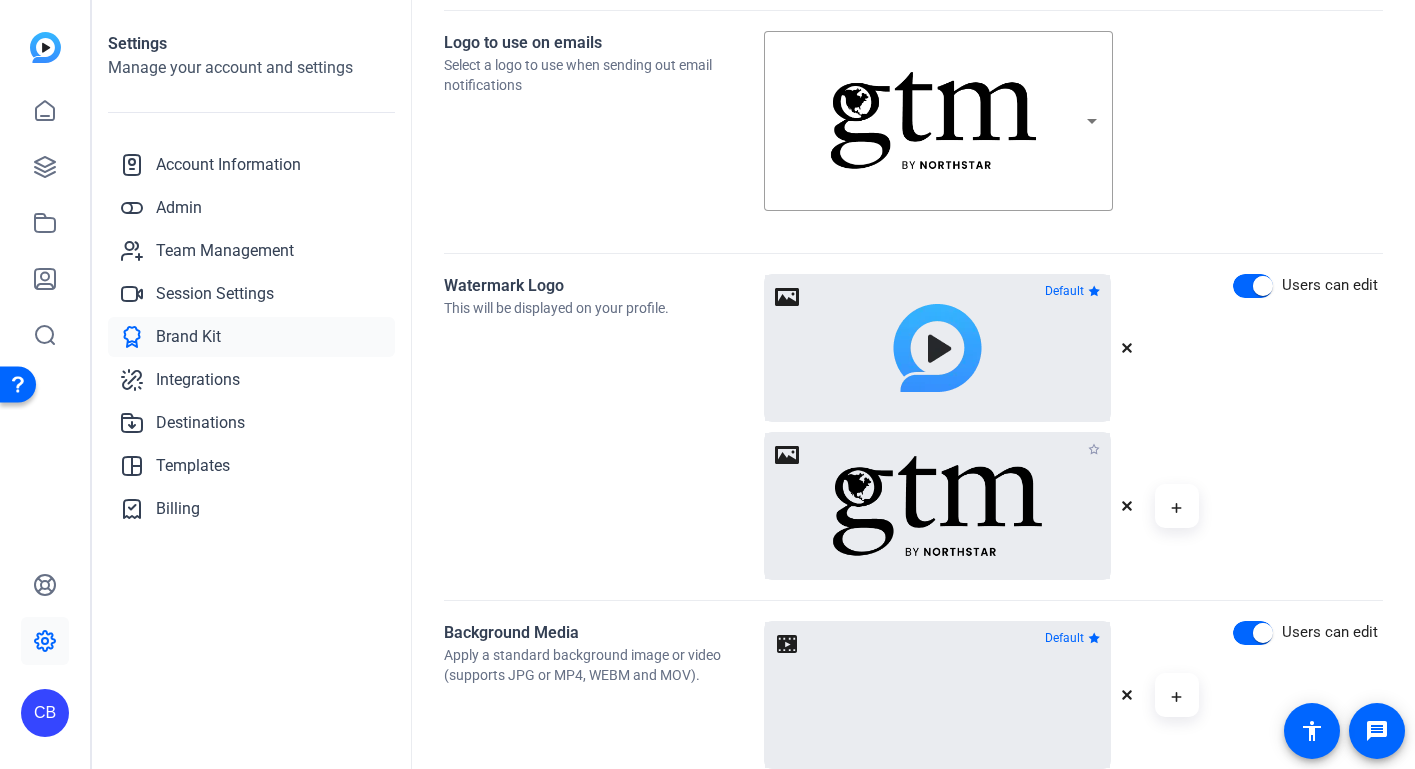 click at bounding box center (1093, 448) 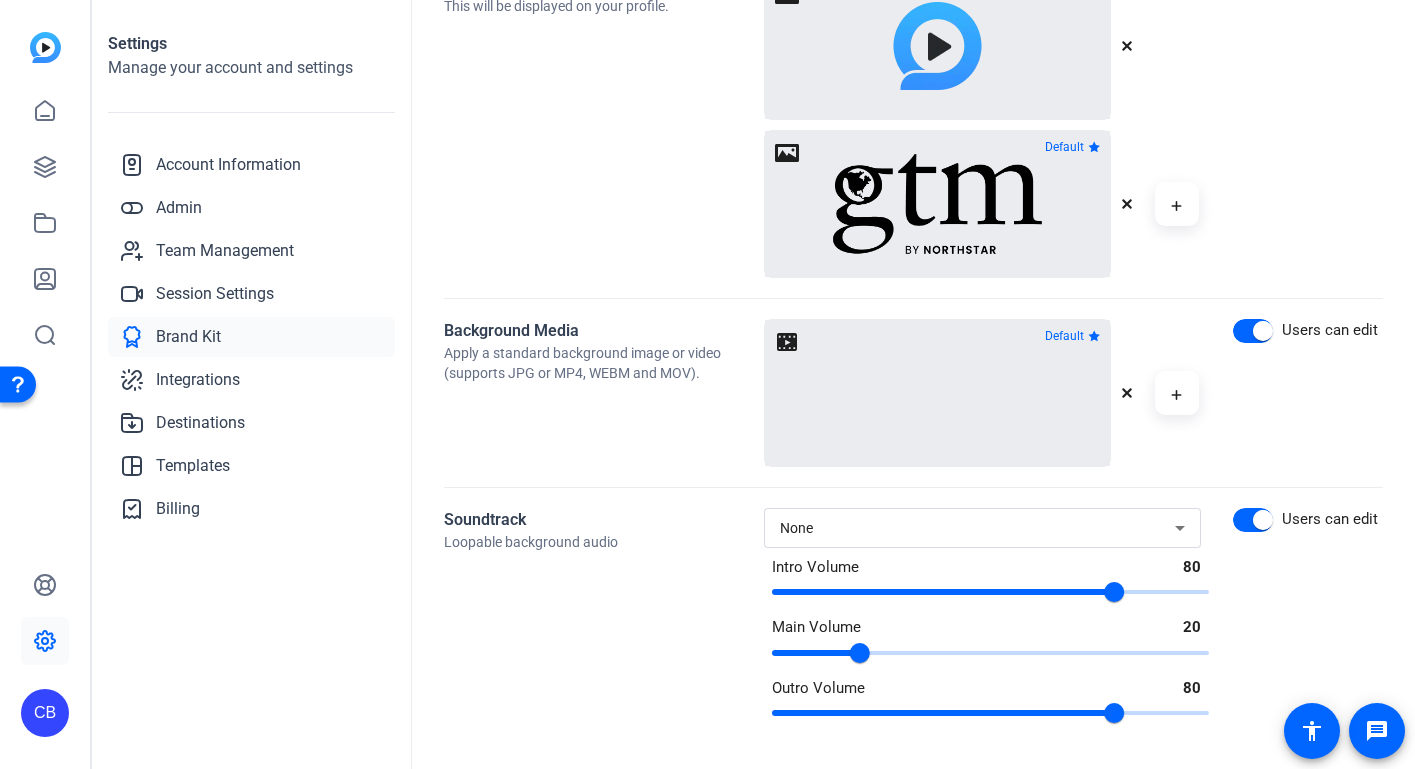 scroll, scrollTop: 1214, scrollLeft: 0, axis: vertical 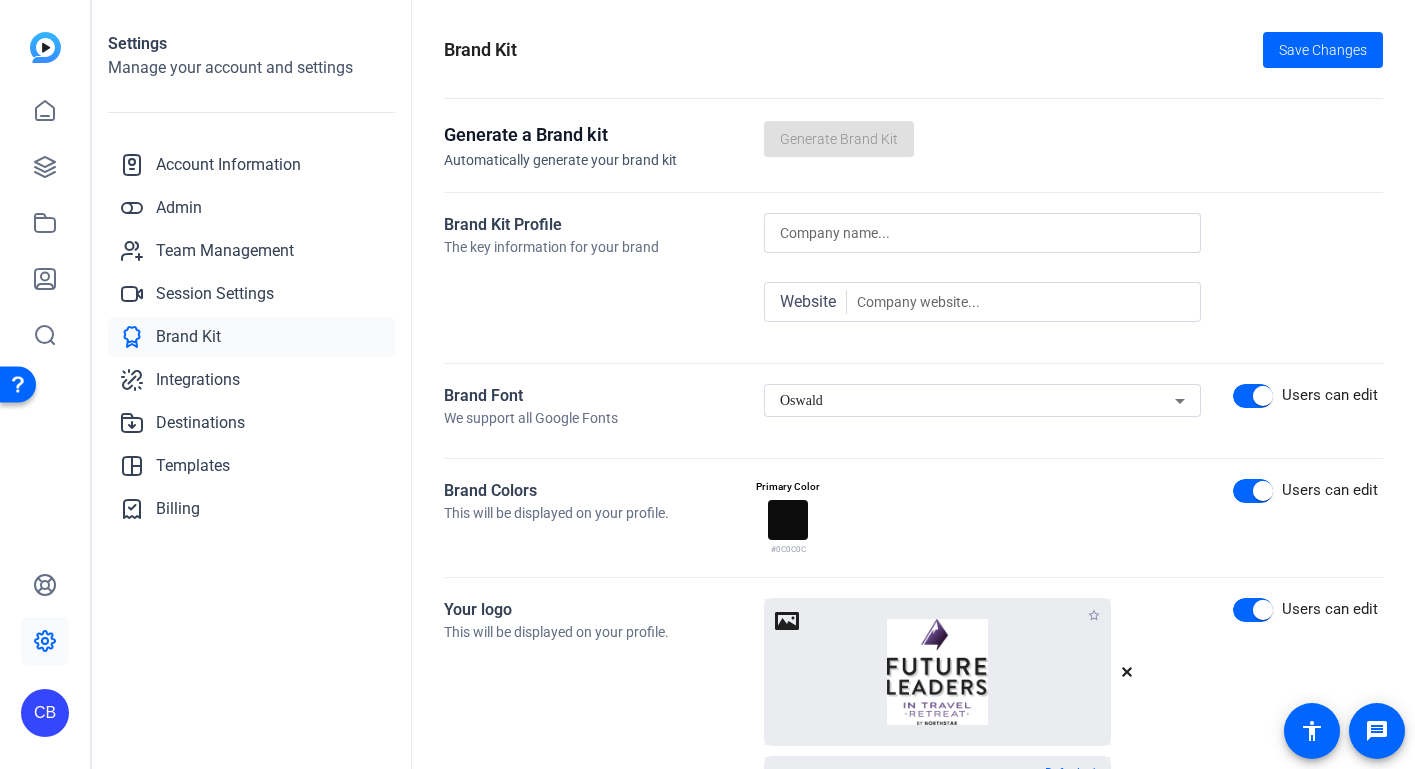 click at bounding box center [982, 233] 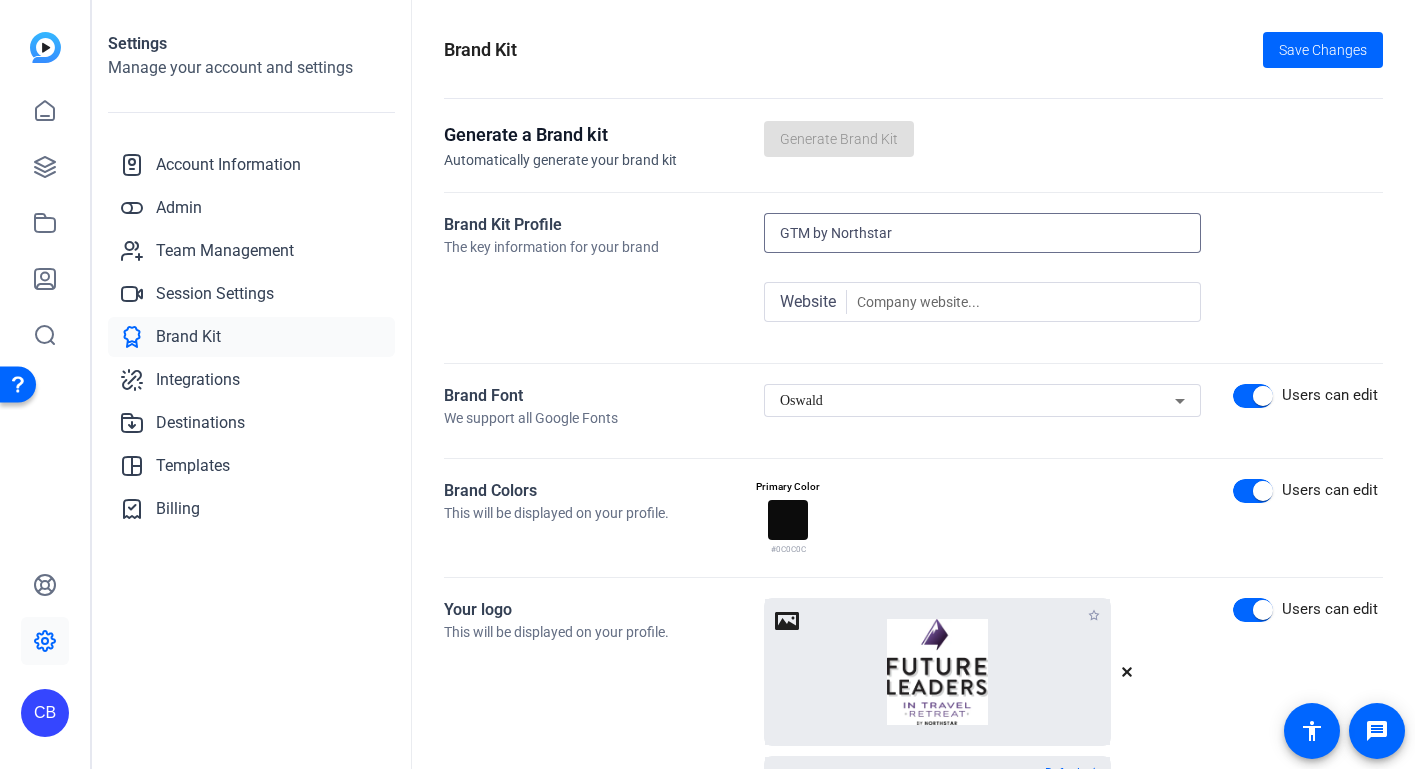 type on "GTM by Northstar" 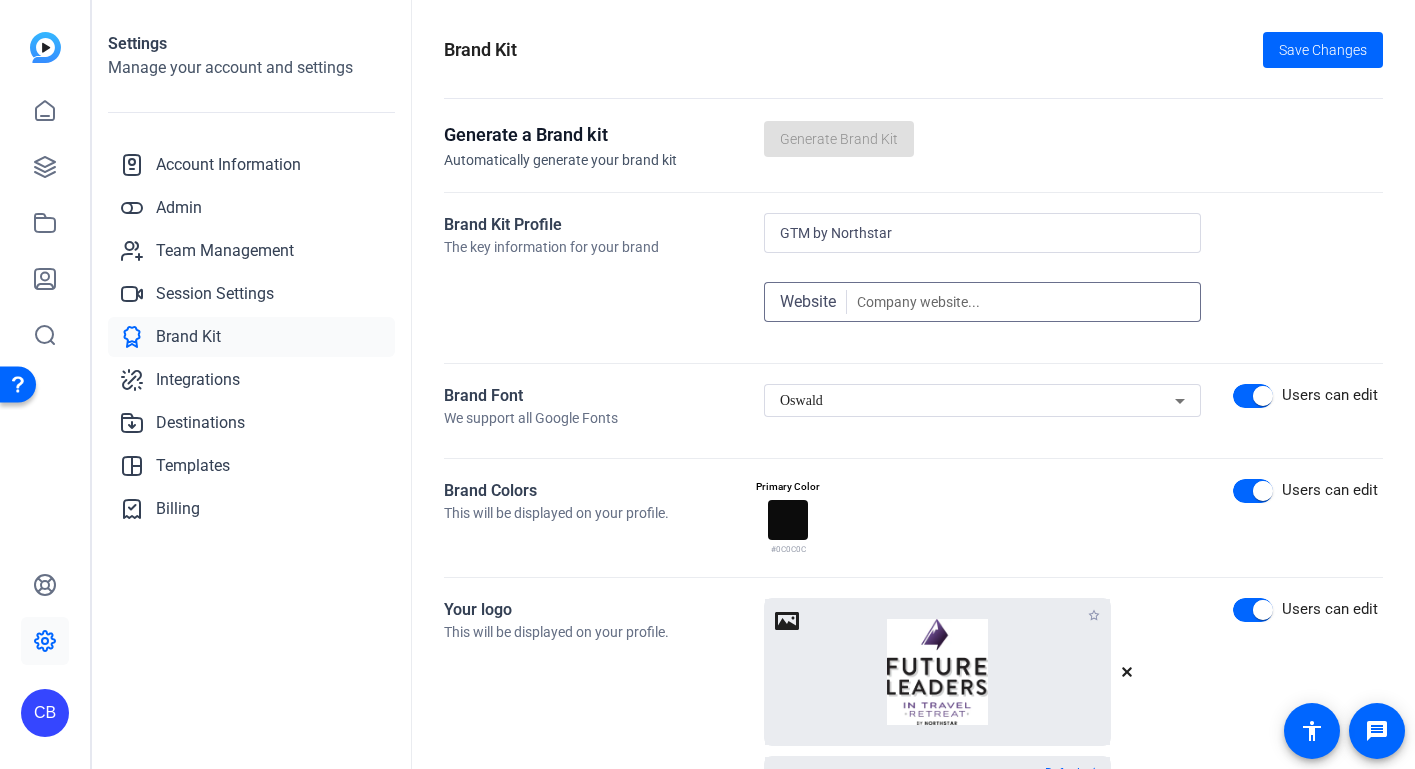 paste on "[URL]" 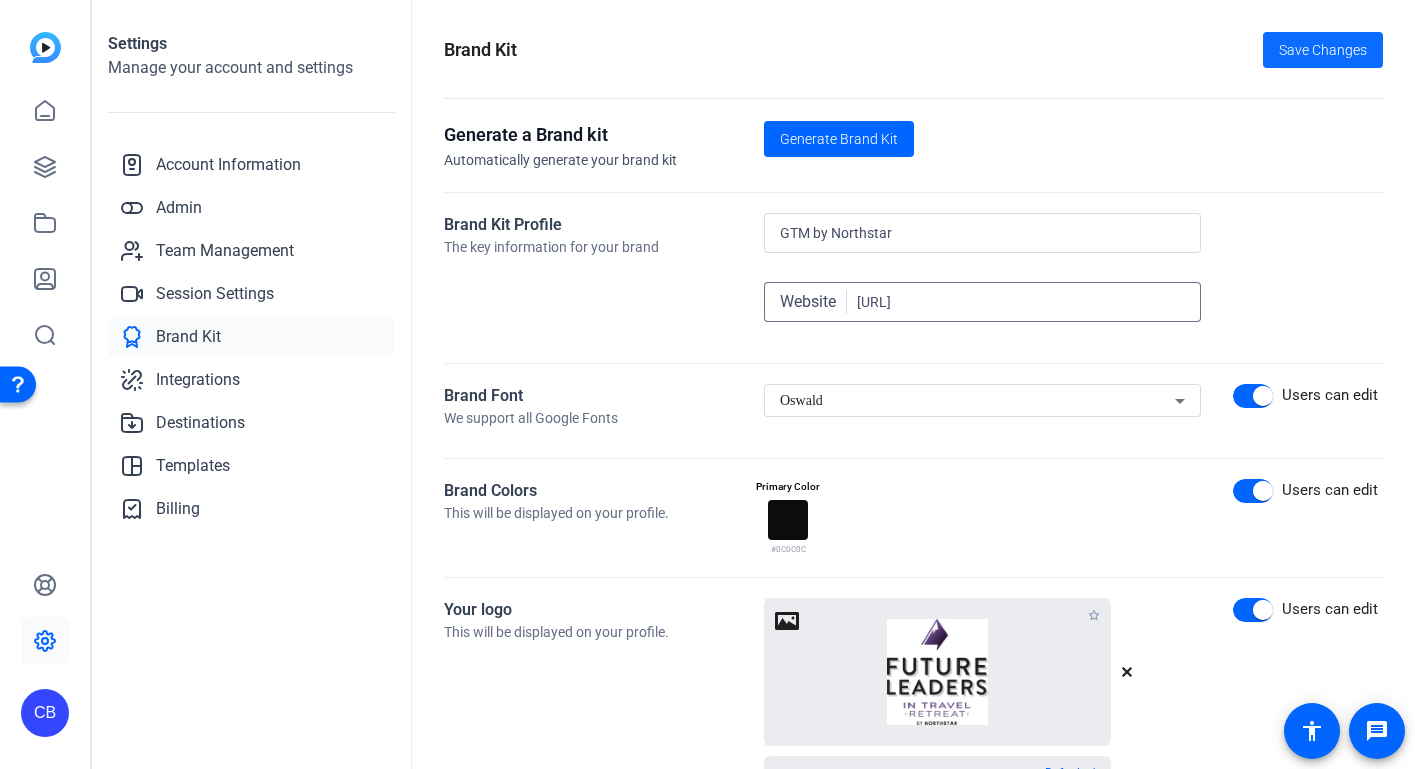 type on "[URL]" 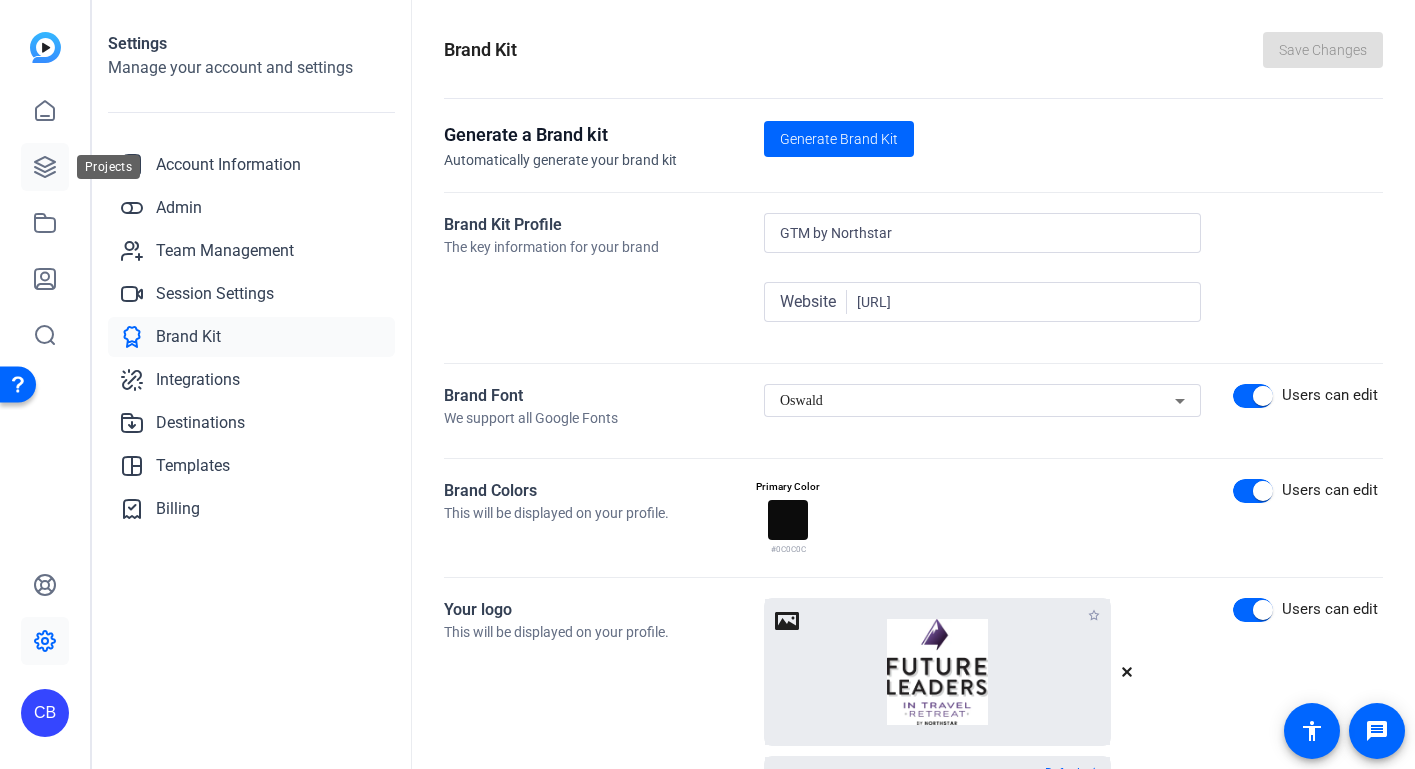 click at bounding box center (45, 167) 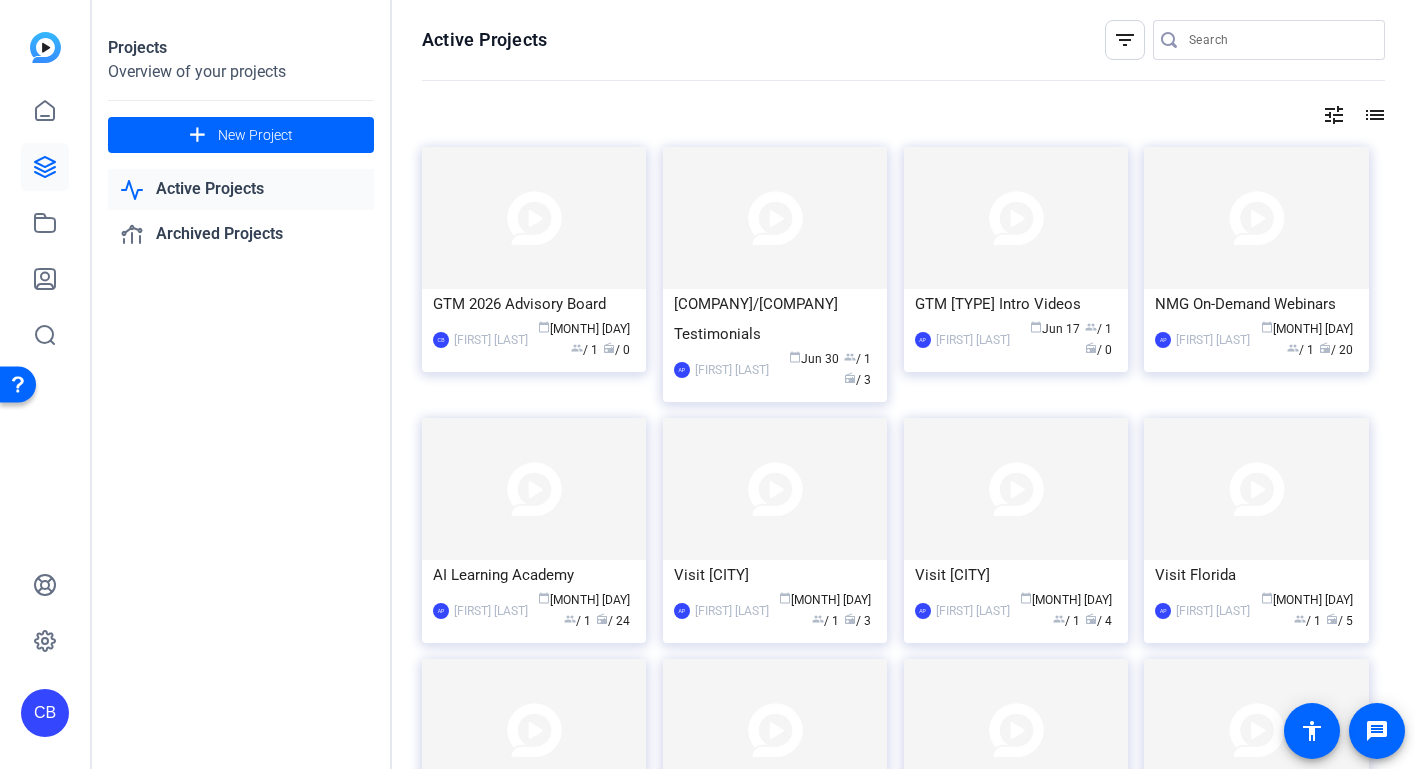 scroll, scrollTop: 0, scrollLeft: 0, axis: both 